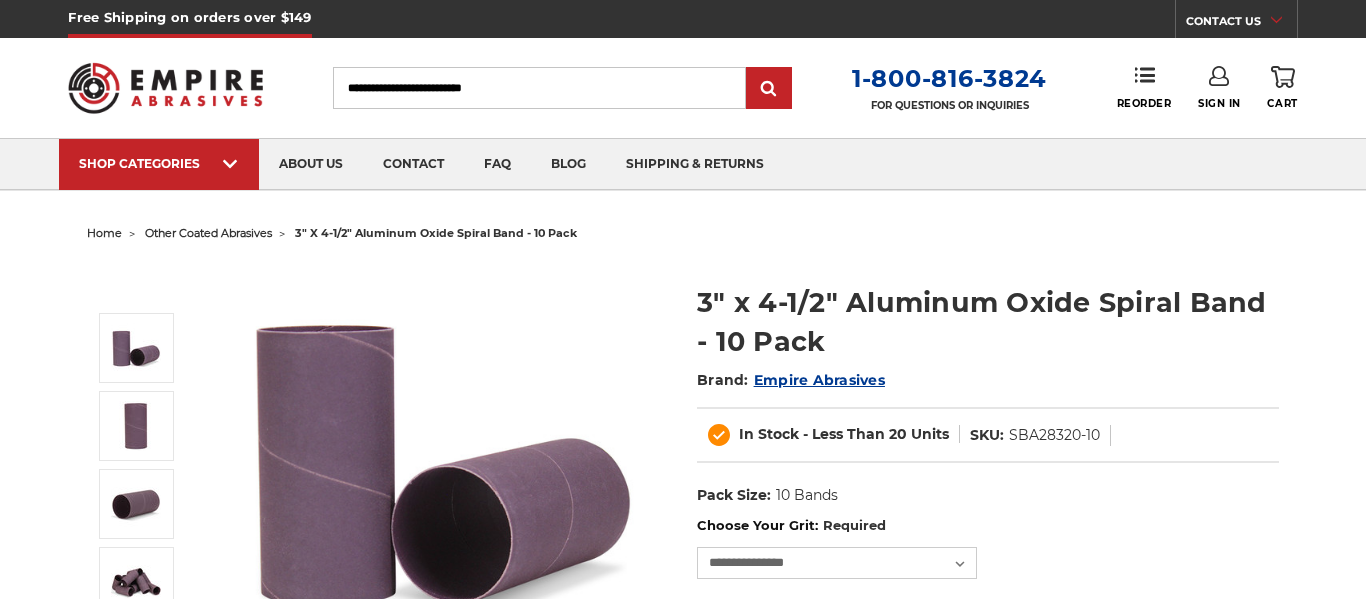scroll, scrollTop: 0, scrollLeft: 0, axis: both 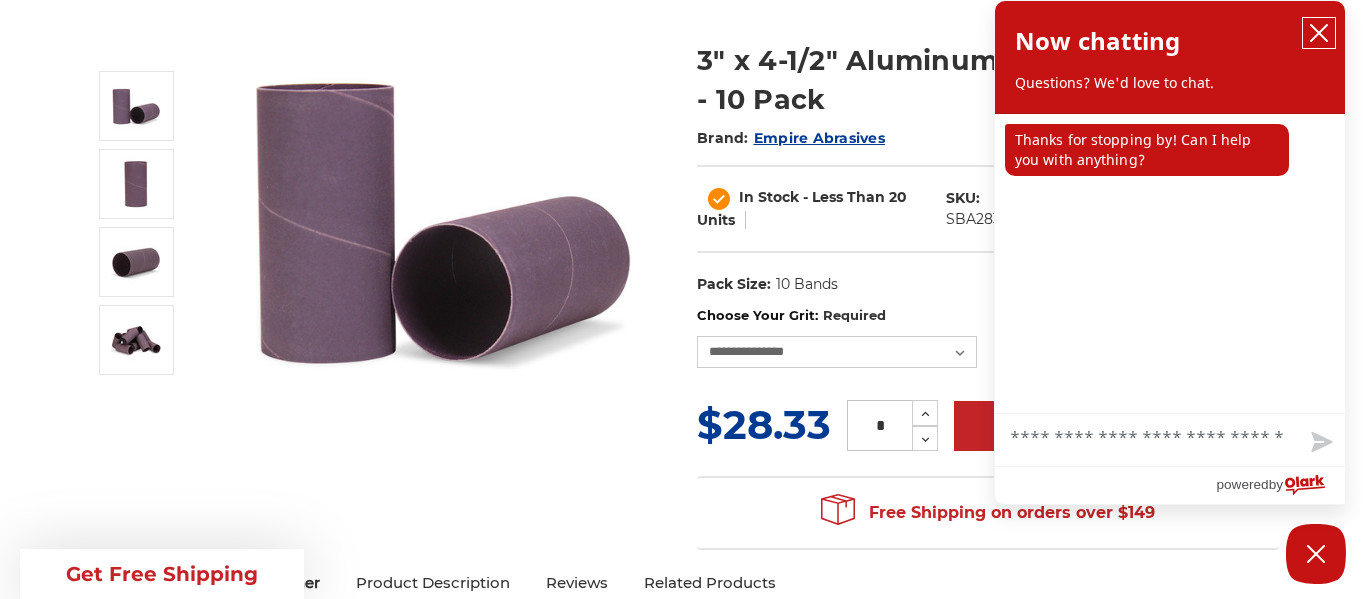 click 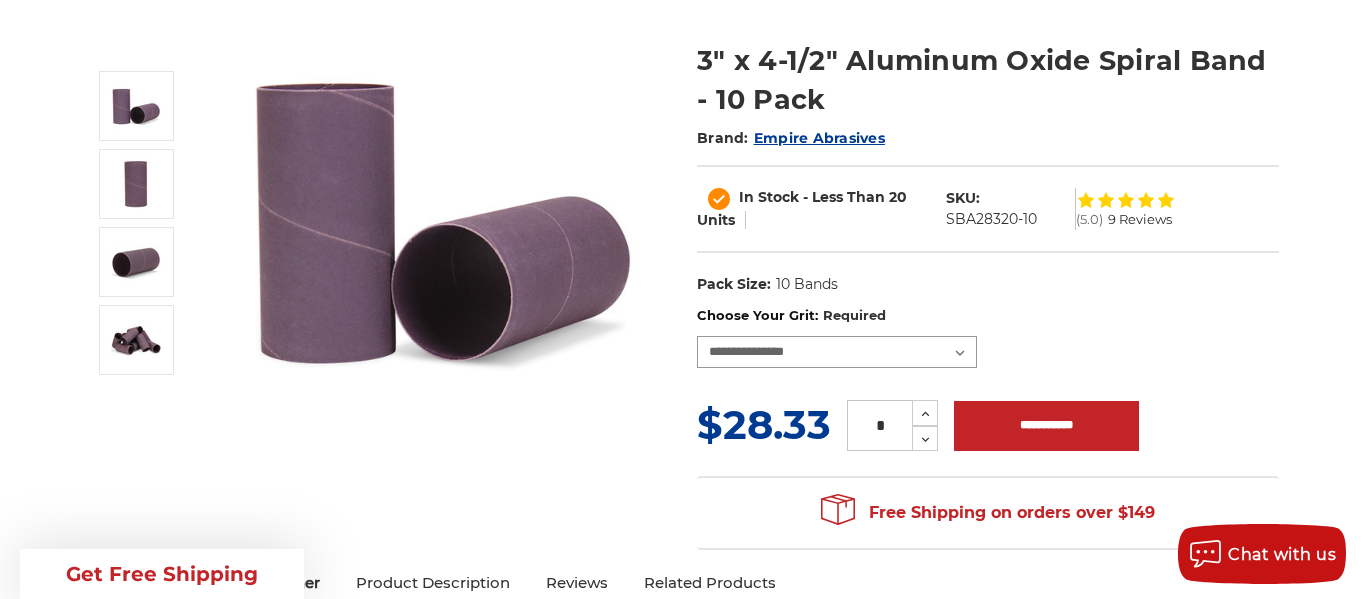 click on "**********" at bounding box center [837, 352] 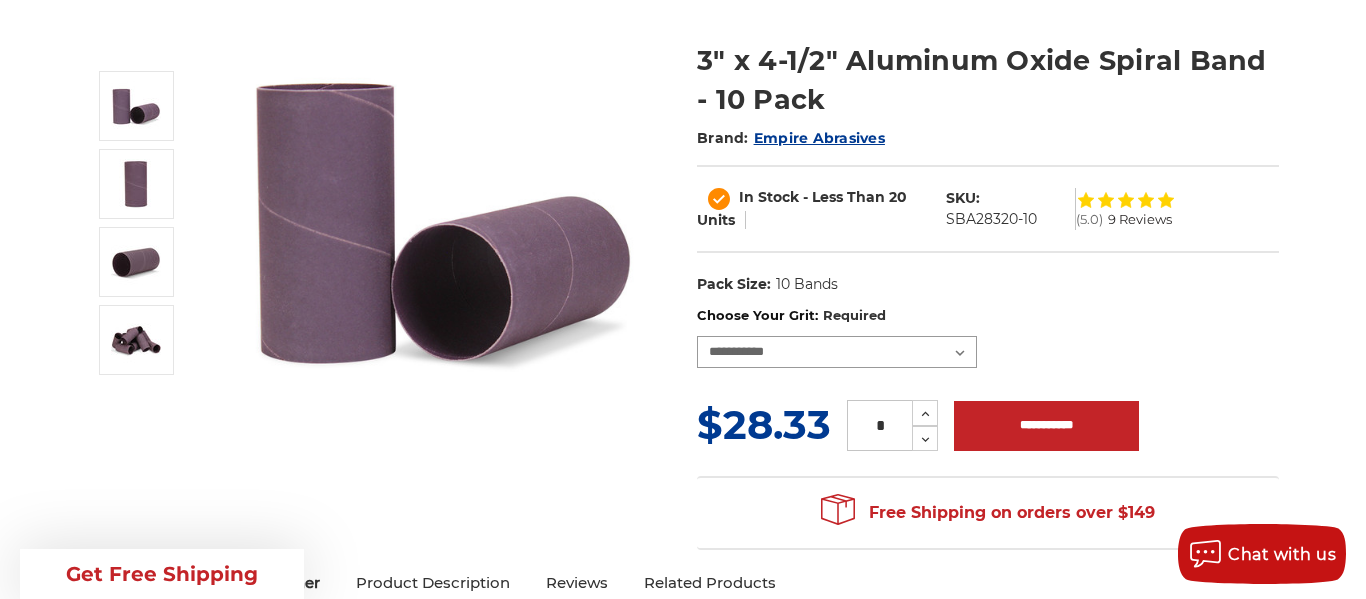 click on "**********" at bounding box center [837, 352] 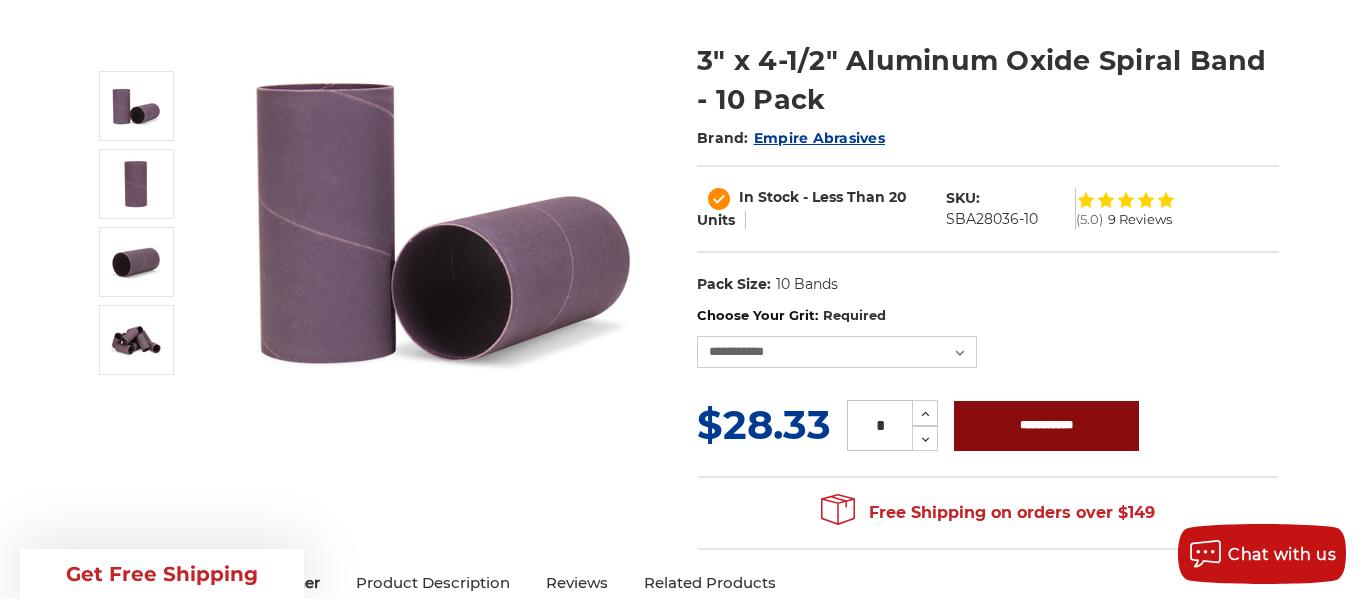 click on "**********" at bounding box center (1046, 426) 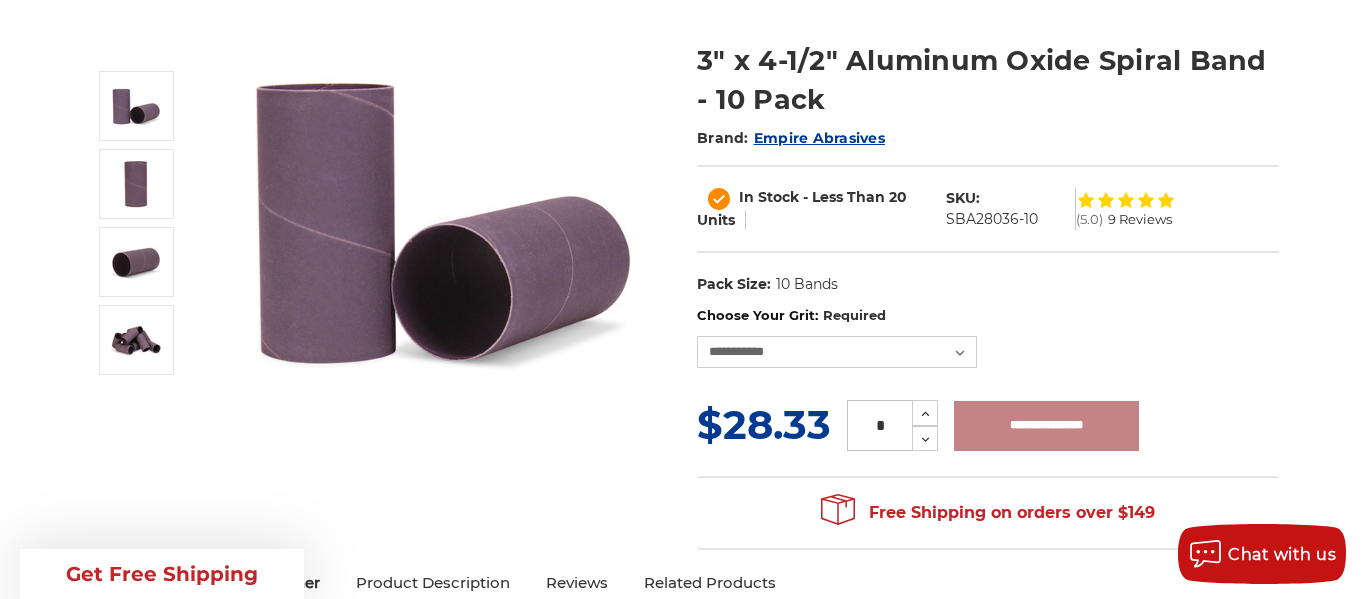 type on "**********" 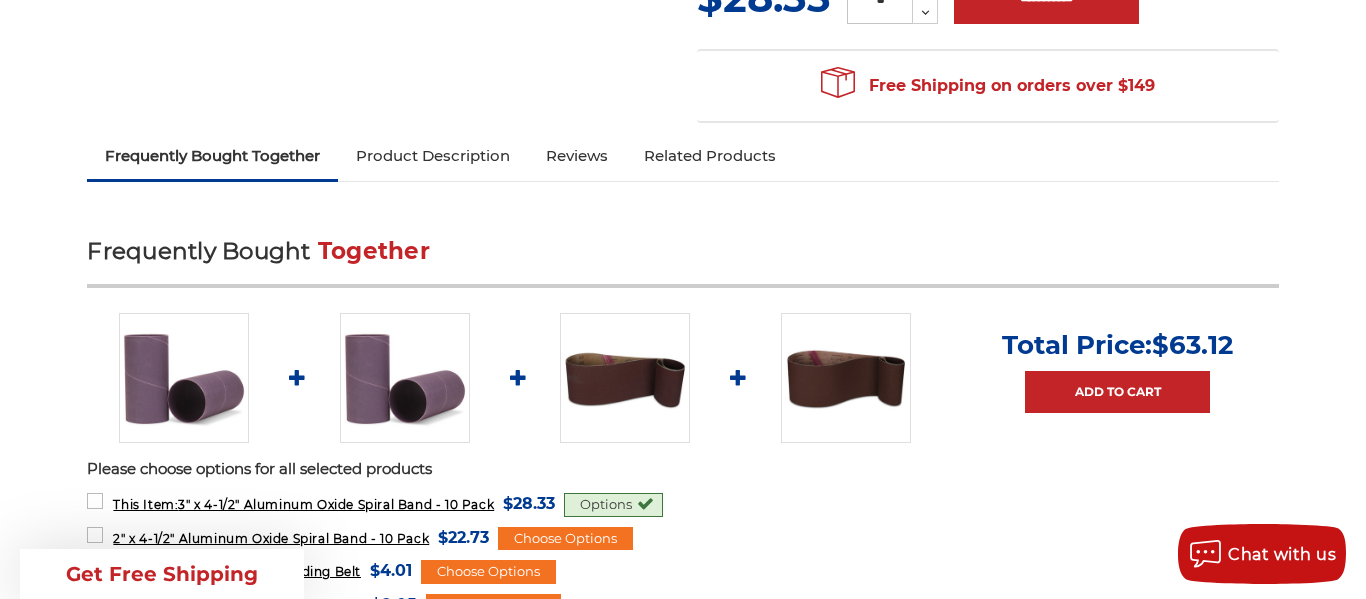 scroll, scrollTop: 666, scrollLeft: 0, axis: vertical 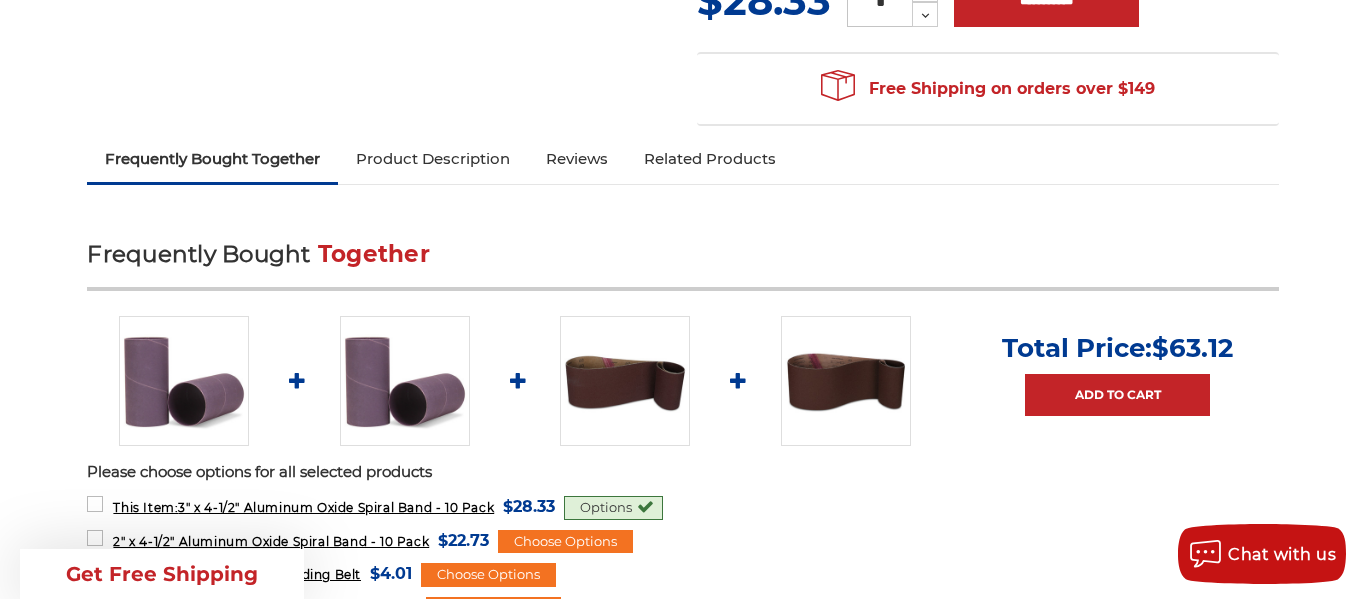 click on "Related Products" at bounding box center [710, 159] 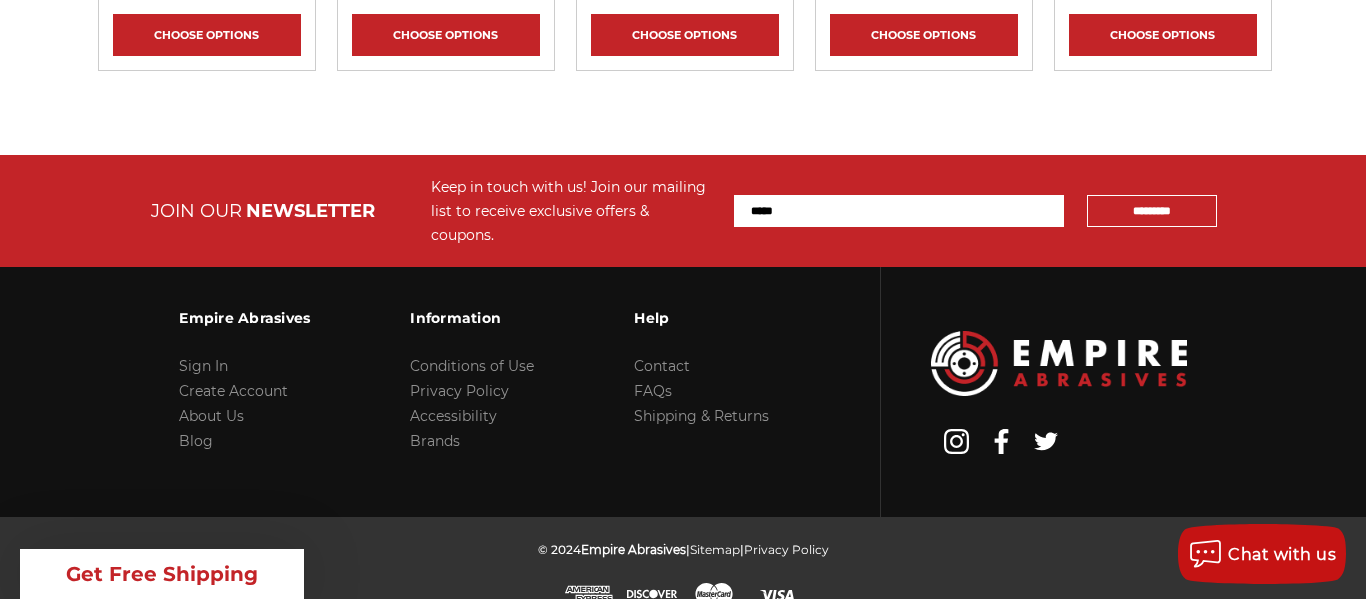 scroll, scrollTop: 6069, scrollLeft: 0, axis: vertical 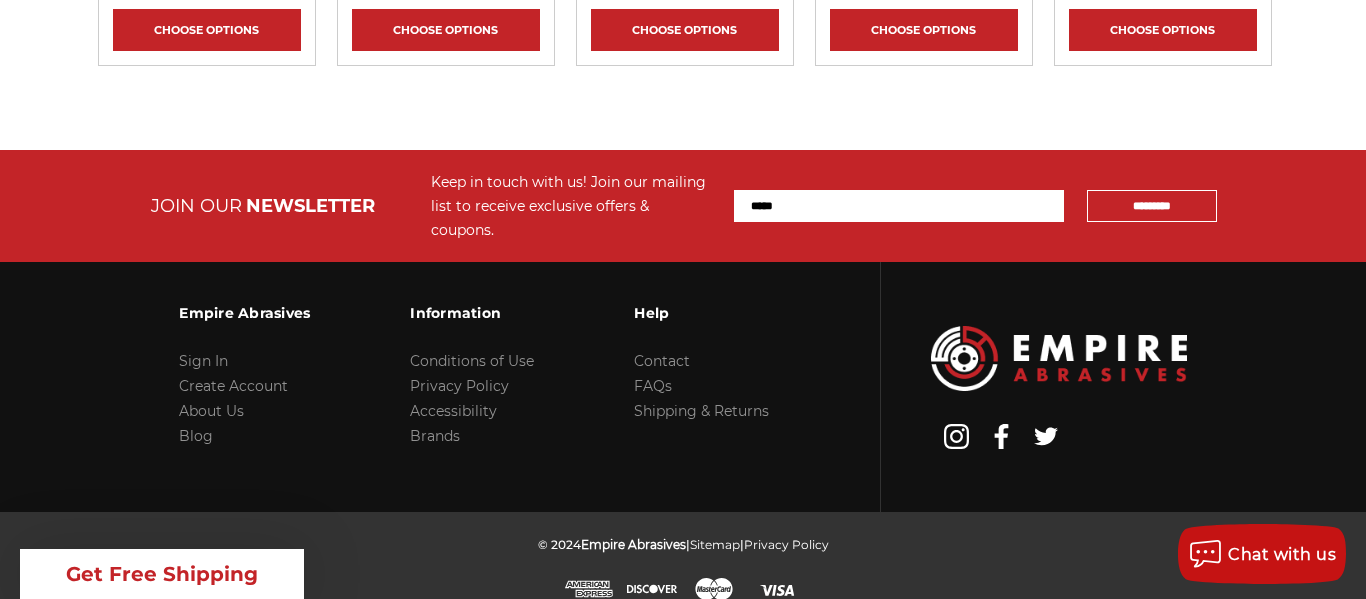 click on "Get Free Shipping" at bounding box center (162, 574) 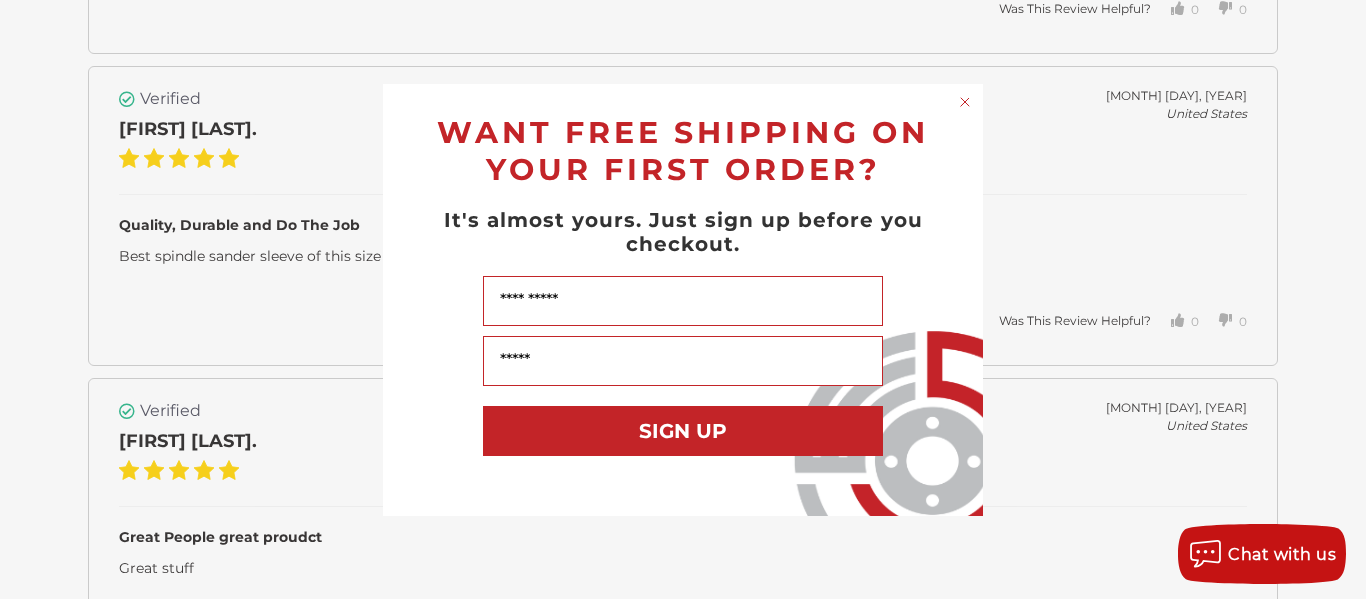 scroll, scrollTop: 4589, scrollLeft: 0, axis: vertical 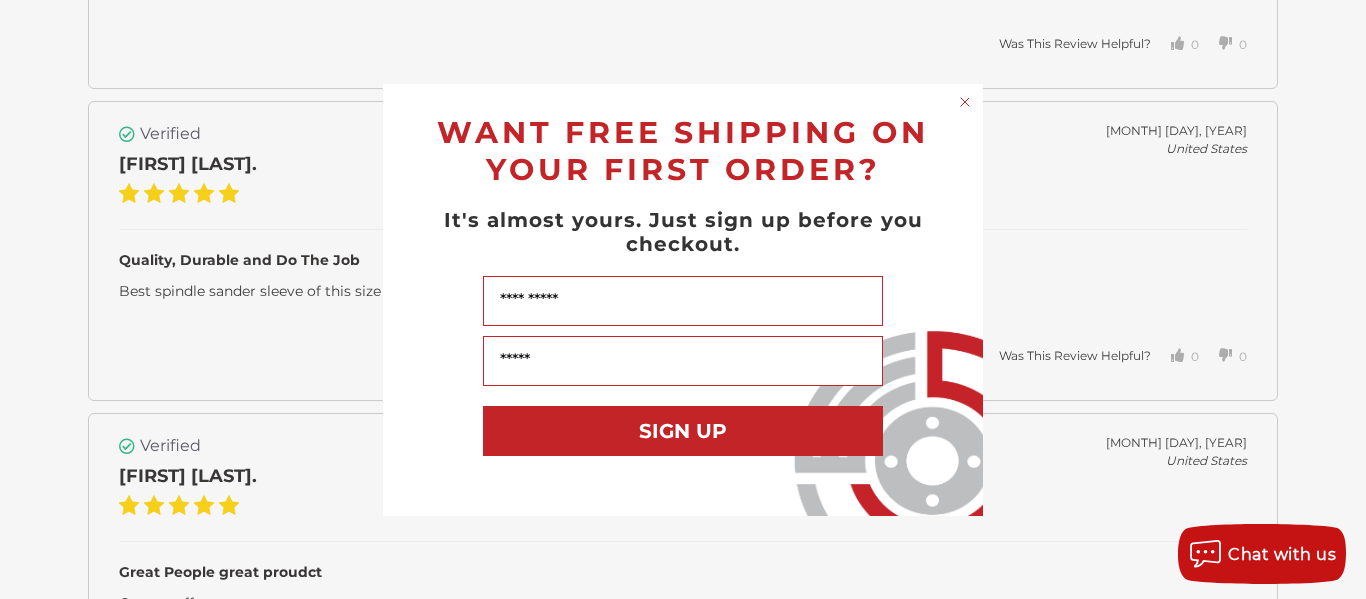 click 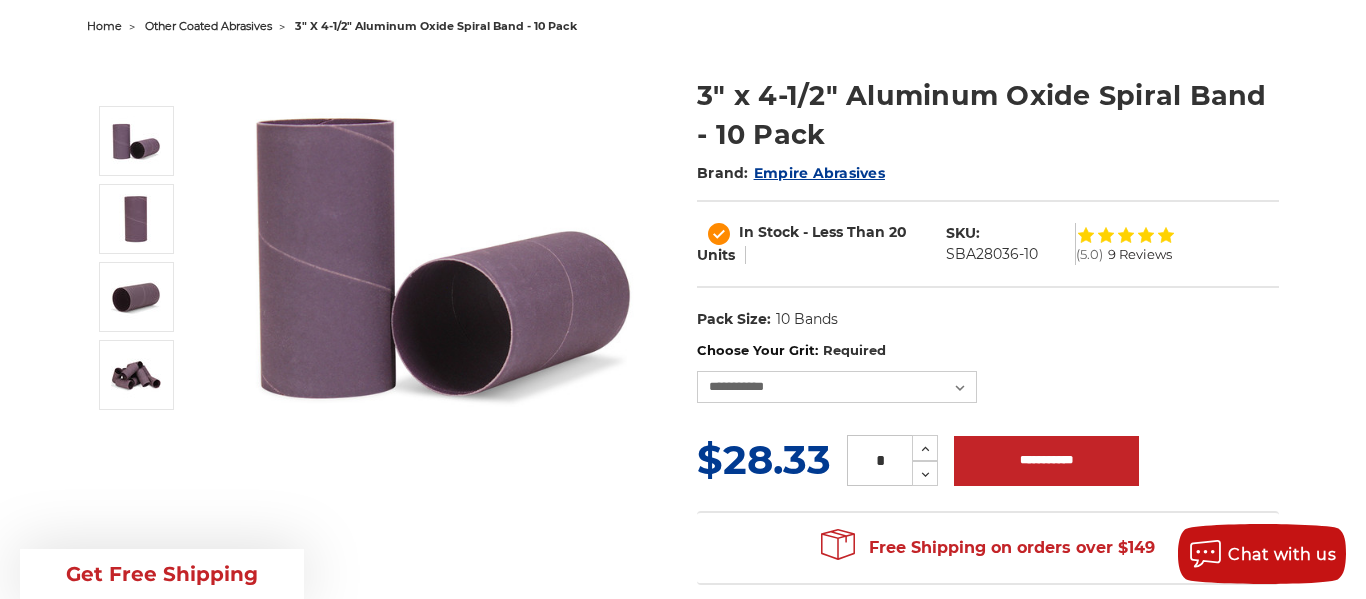 scroll, scrollTop: 205, scrollLeft: 0, axis: vertical 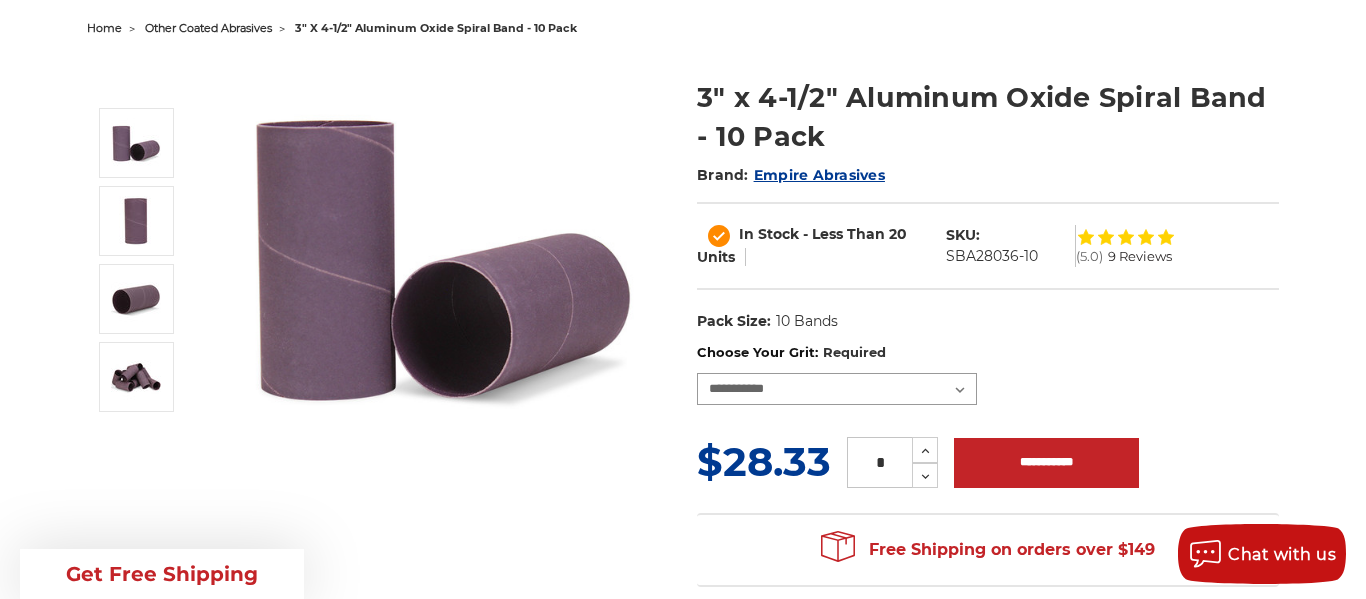 click on "**********" at bounding box center (837, 389) 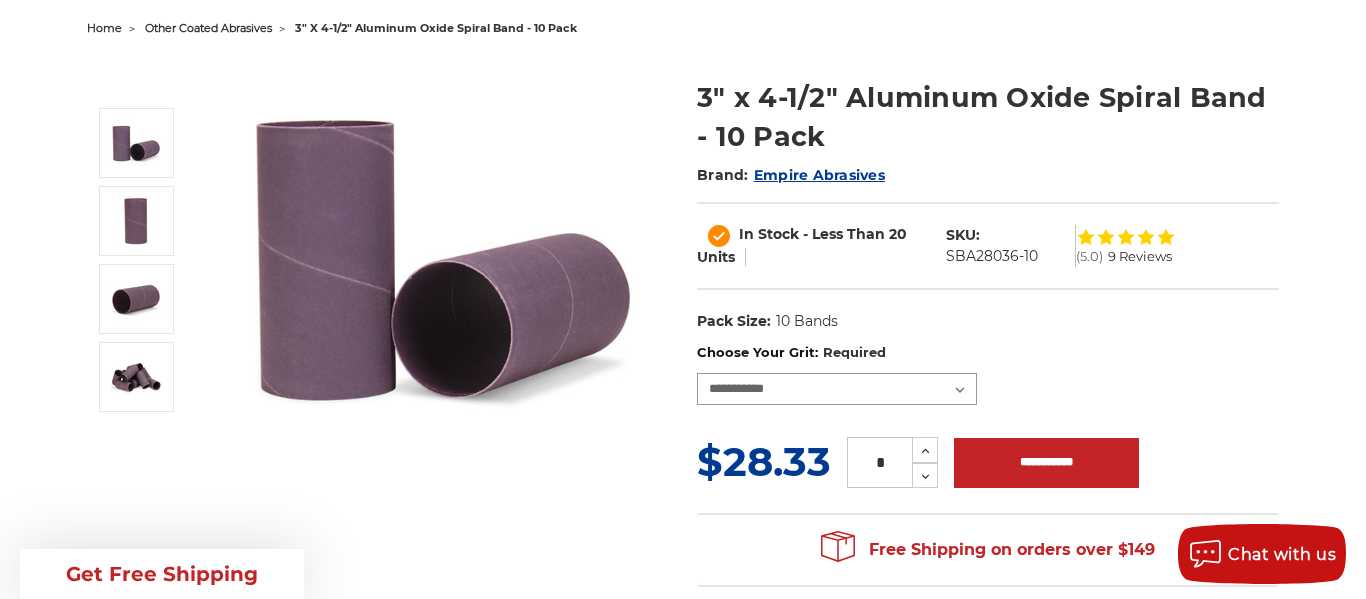click on "**********" at bounding box center (837, 389) 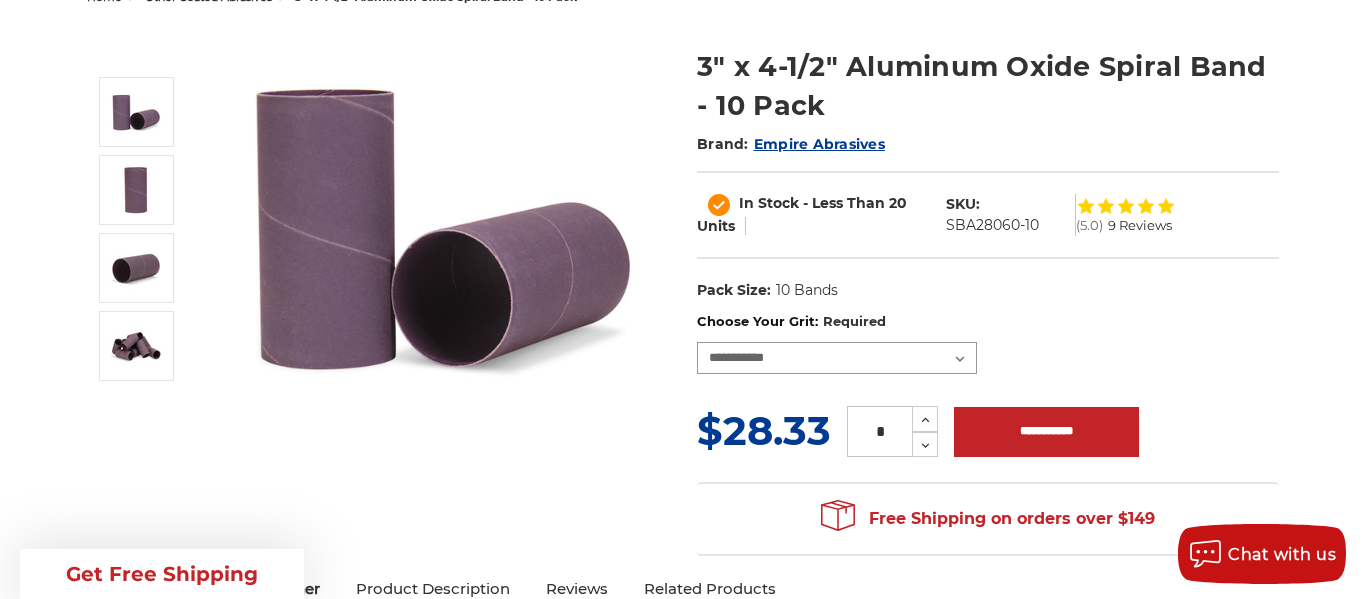 scroll, scrollTop: 237, scrollLeft: 0, axis: vertical 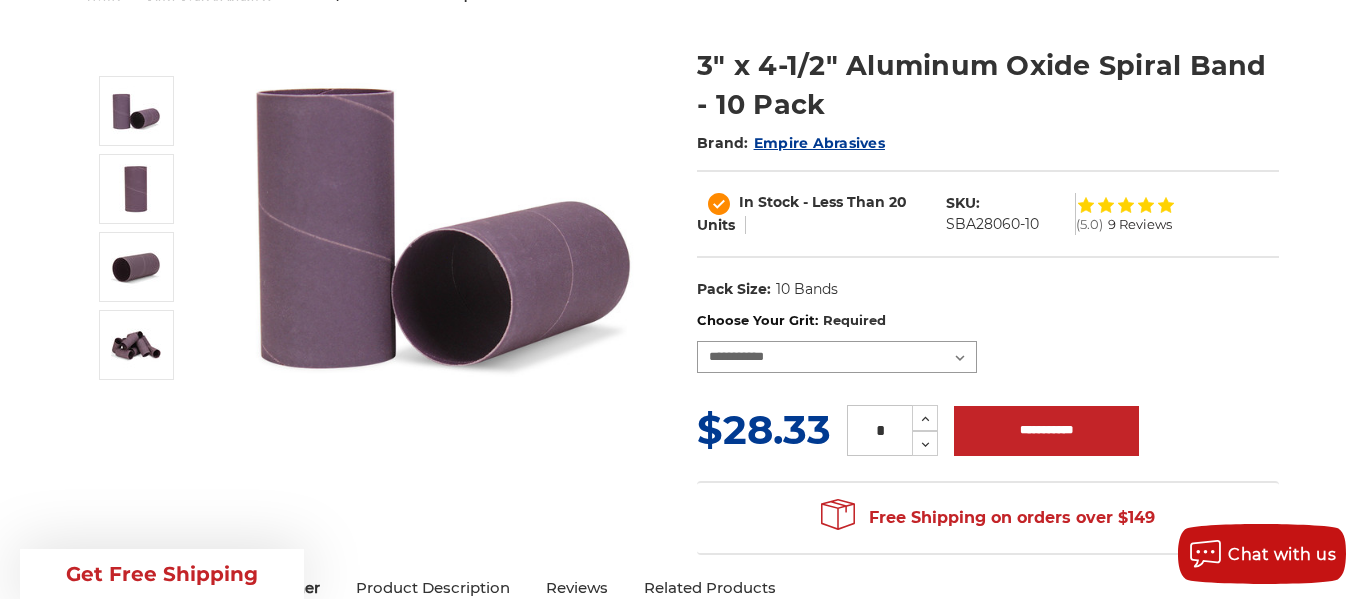 click on "**********" at bounding box center (837, 357) 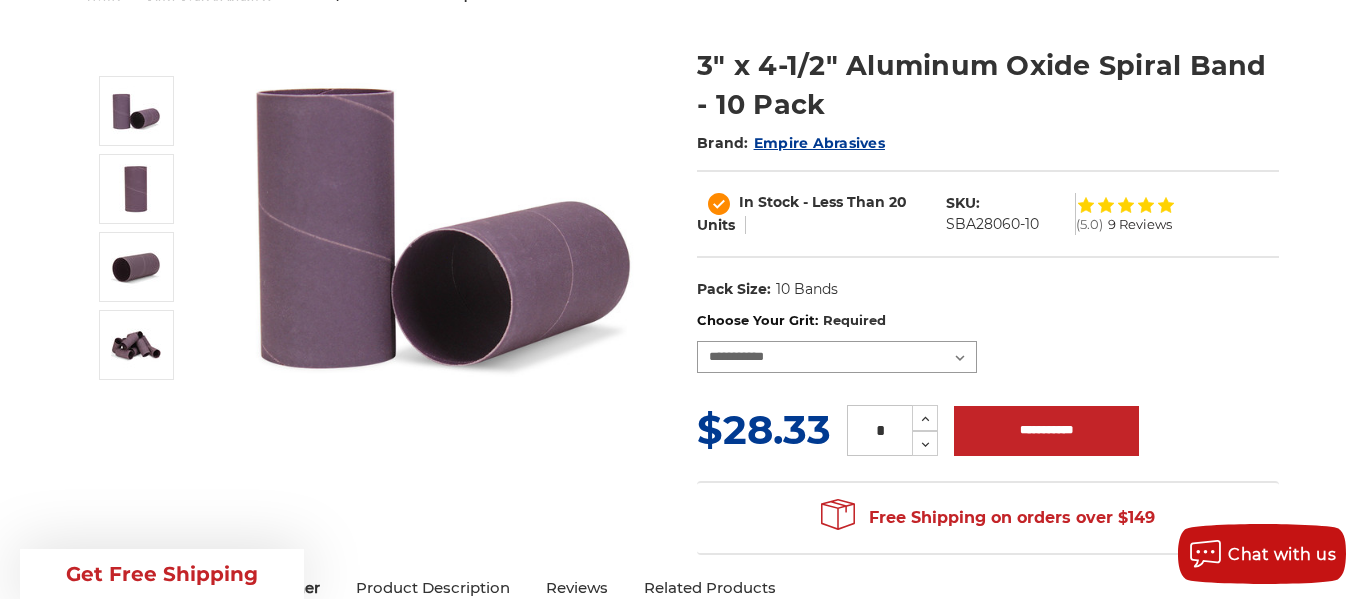 select on "****" 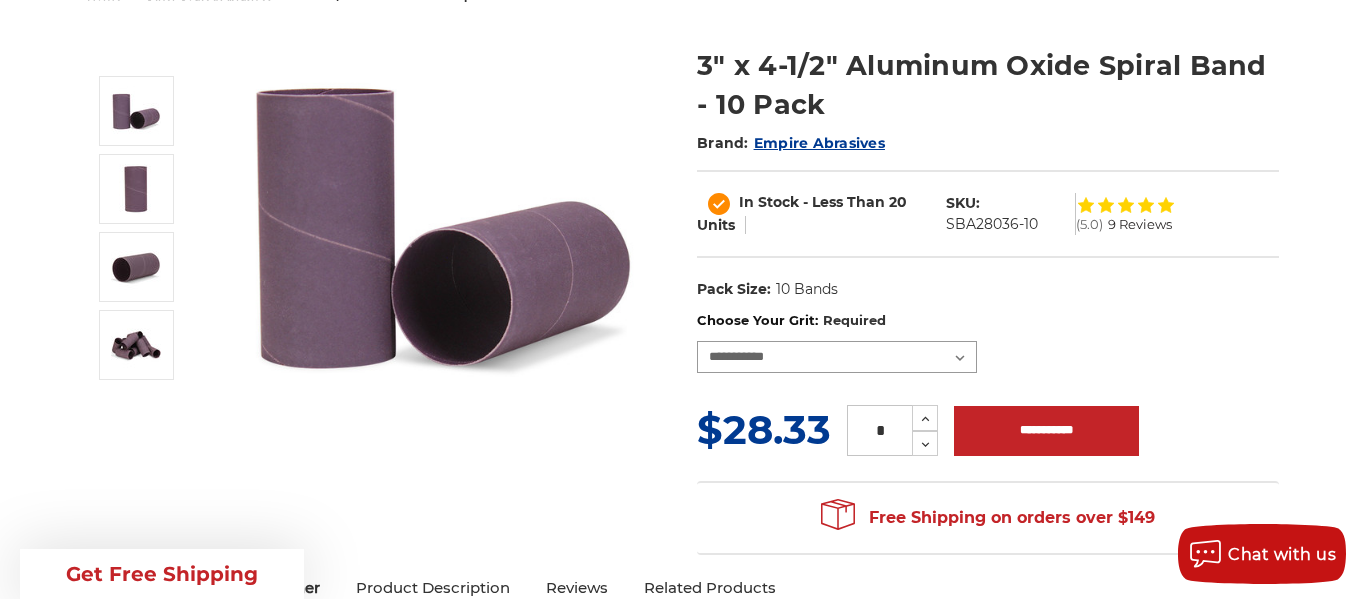 scroll, scrollTop: 0, scrollLeft: 0, axis: both 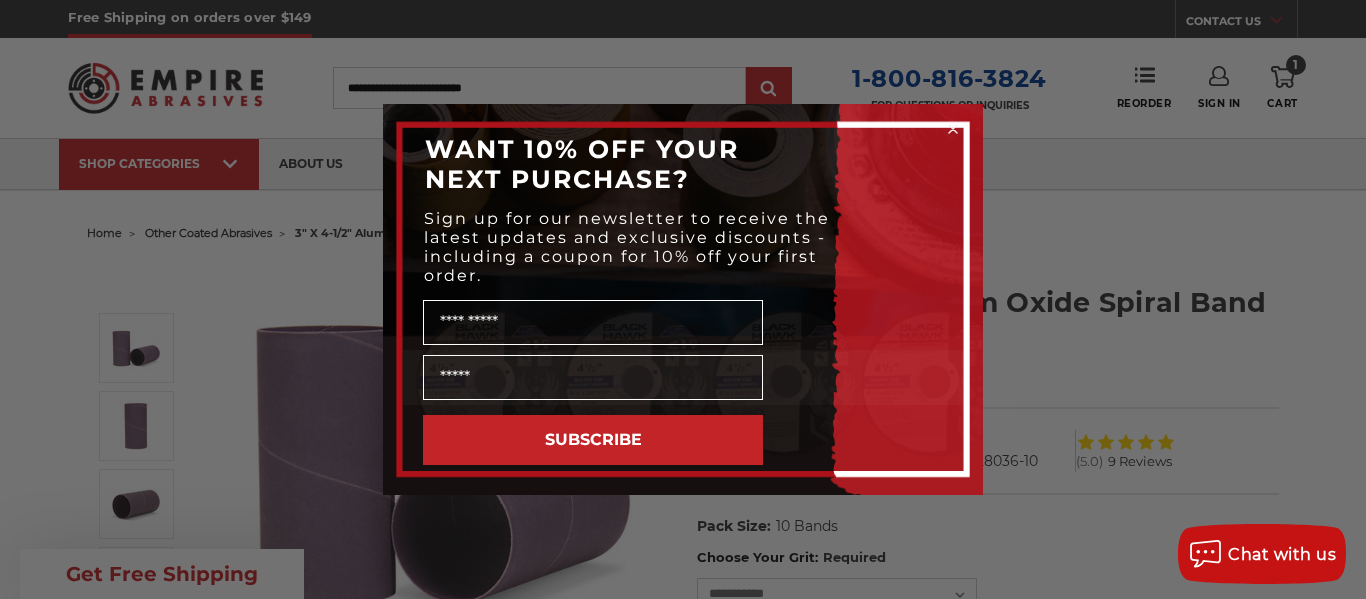 click 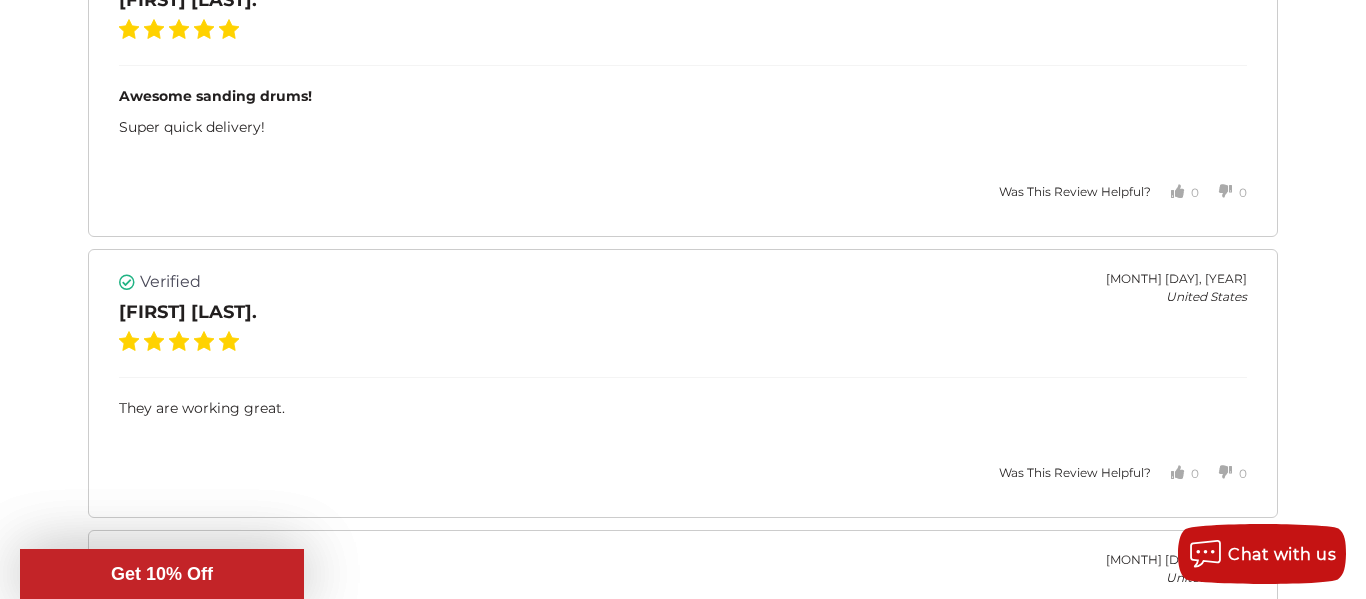 scroll, scrollTop: 2907, scrollLeft: 0, axis: vertical 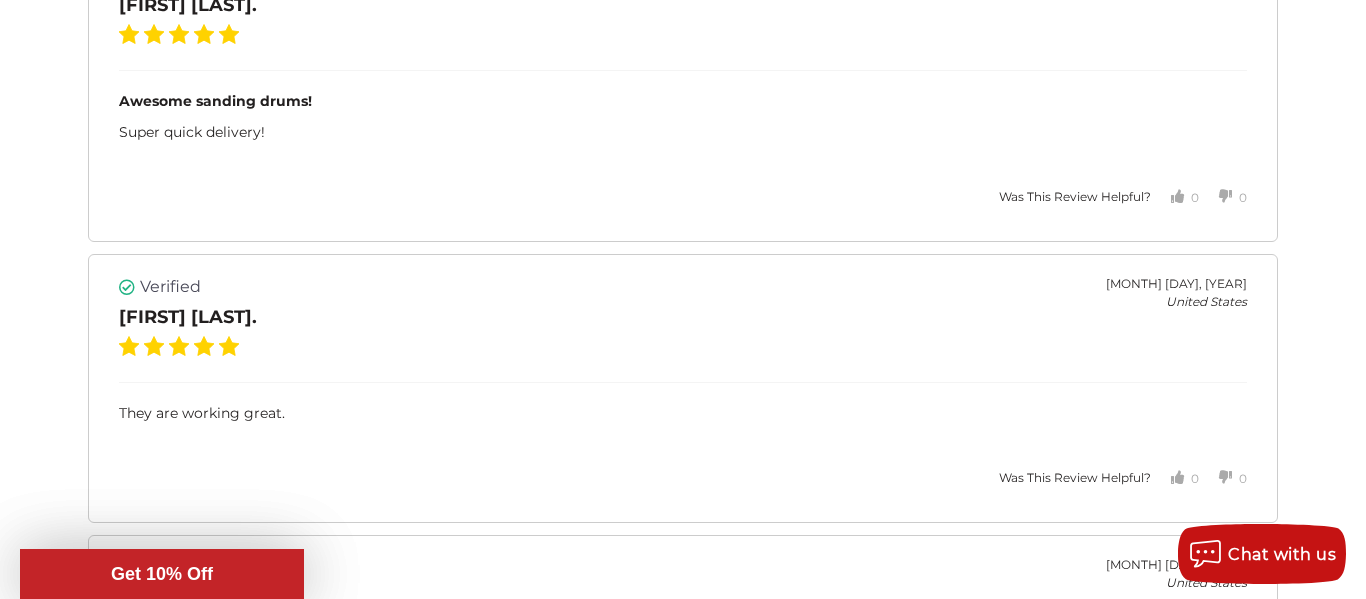 click on "Get 10% Off" at bounding box center [162, 574] 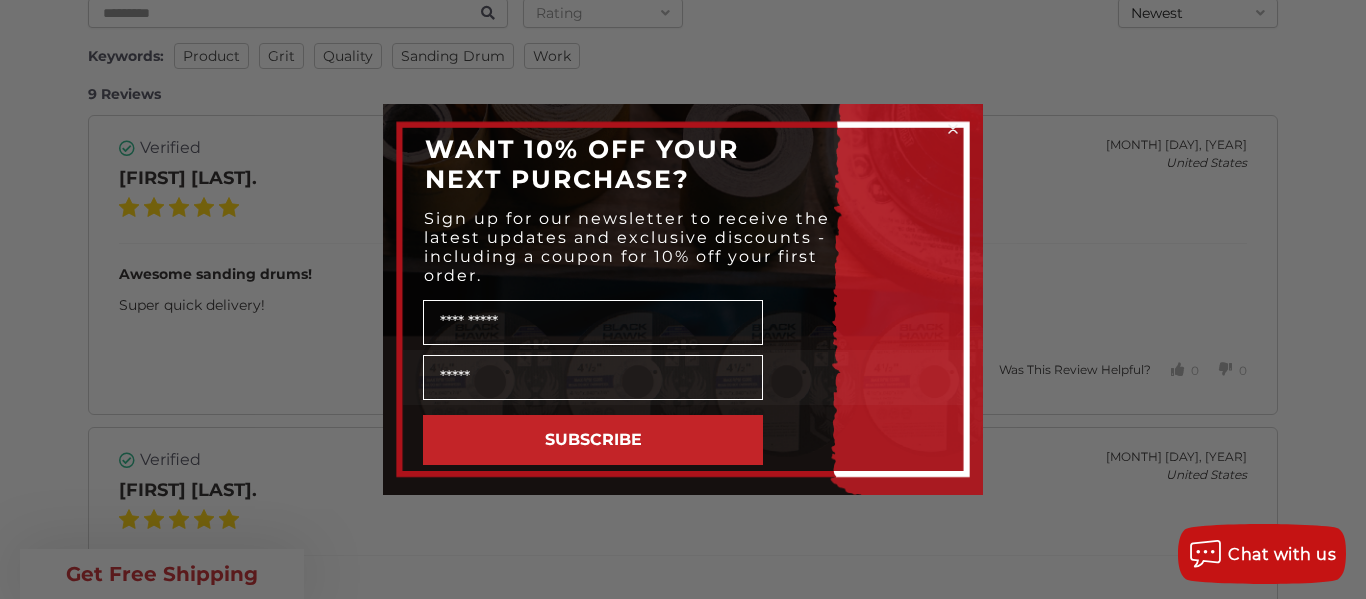 scroll, scrollTop: 2756, scrollLeft: 0, axis: vertical 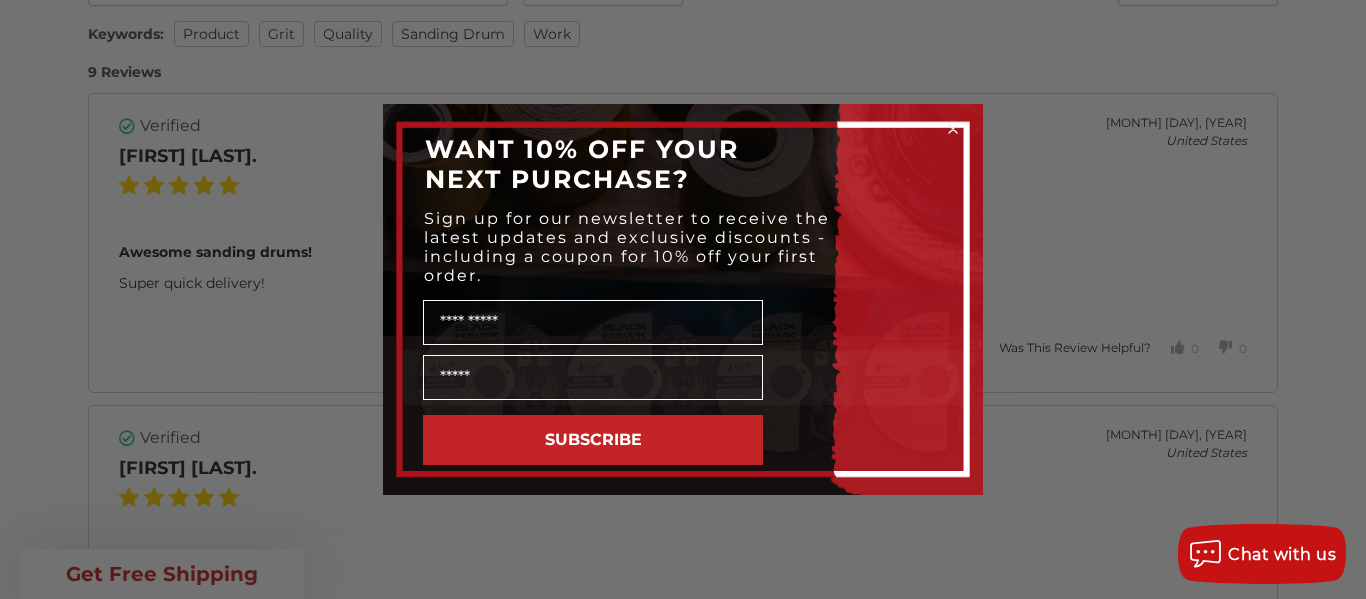 click 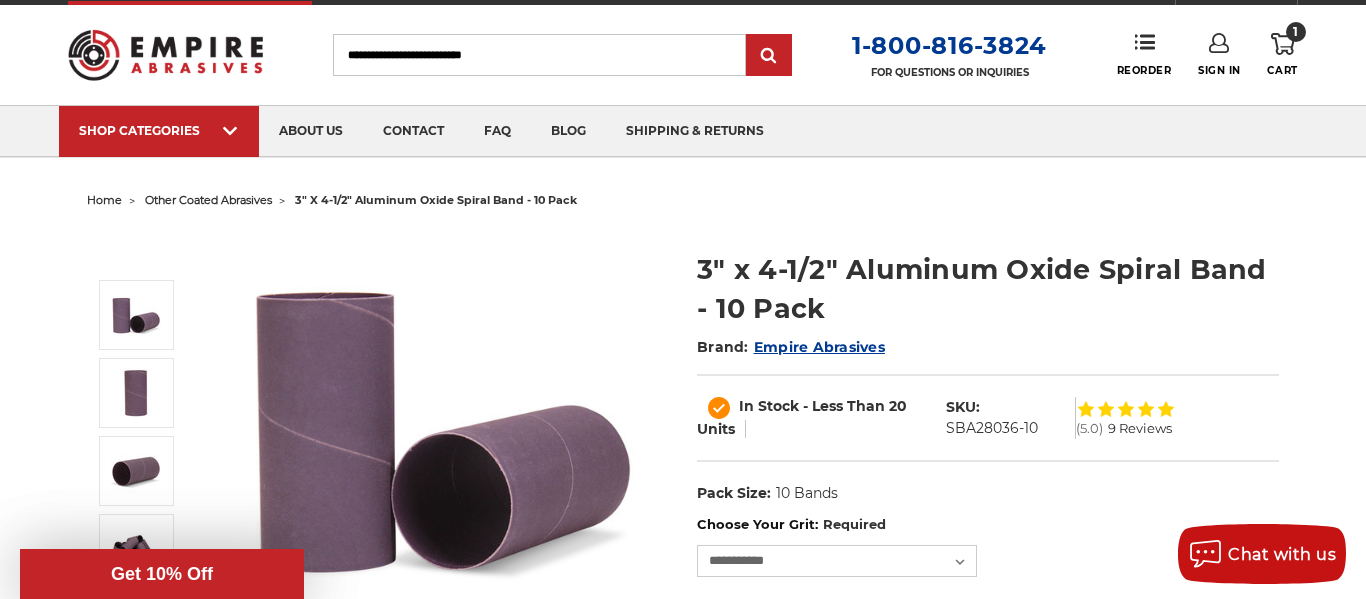 scroll, scrollTop: 0, scrollLeft: 0, axis: both 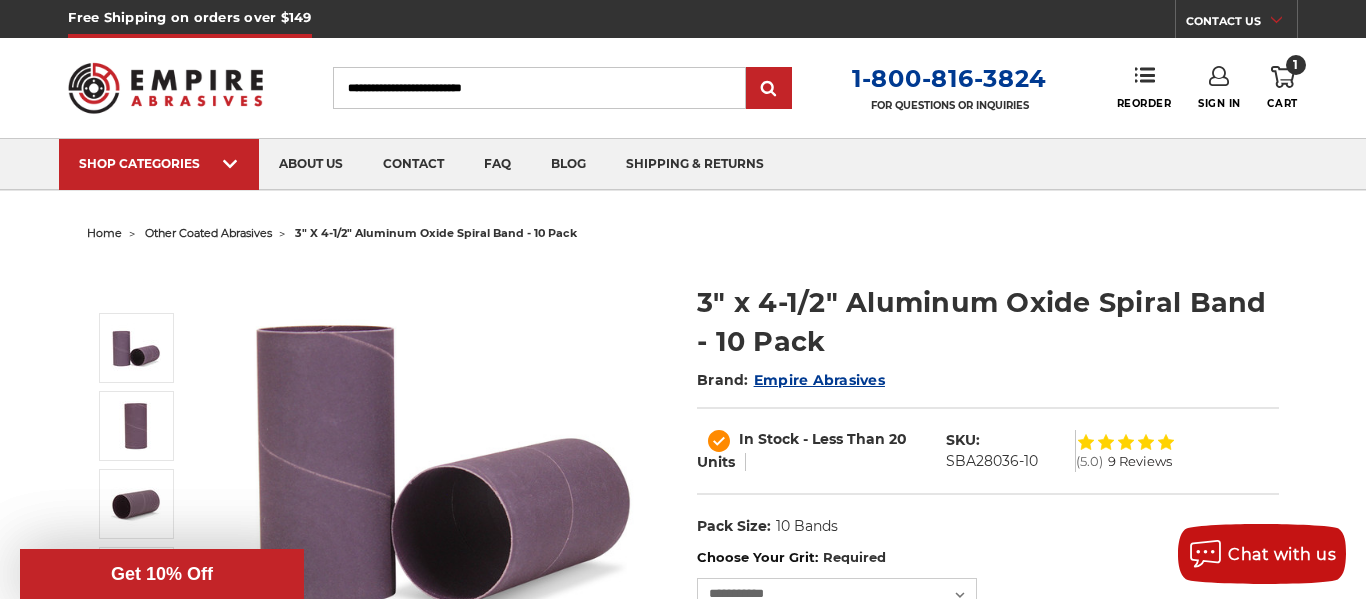 click on "Search" at bounding box center (539, 88) 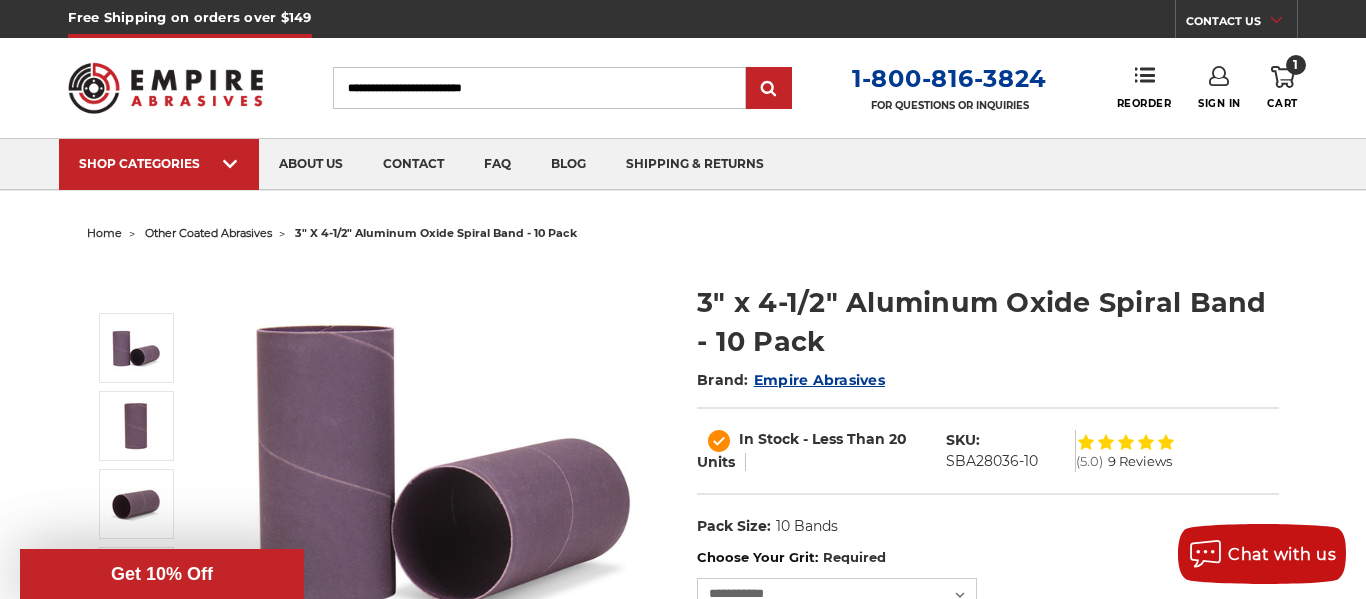 click on "Search" at bounding box center [539, 88] 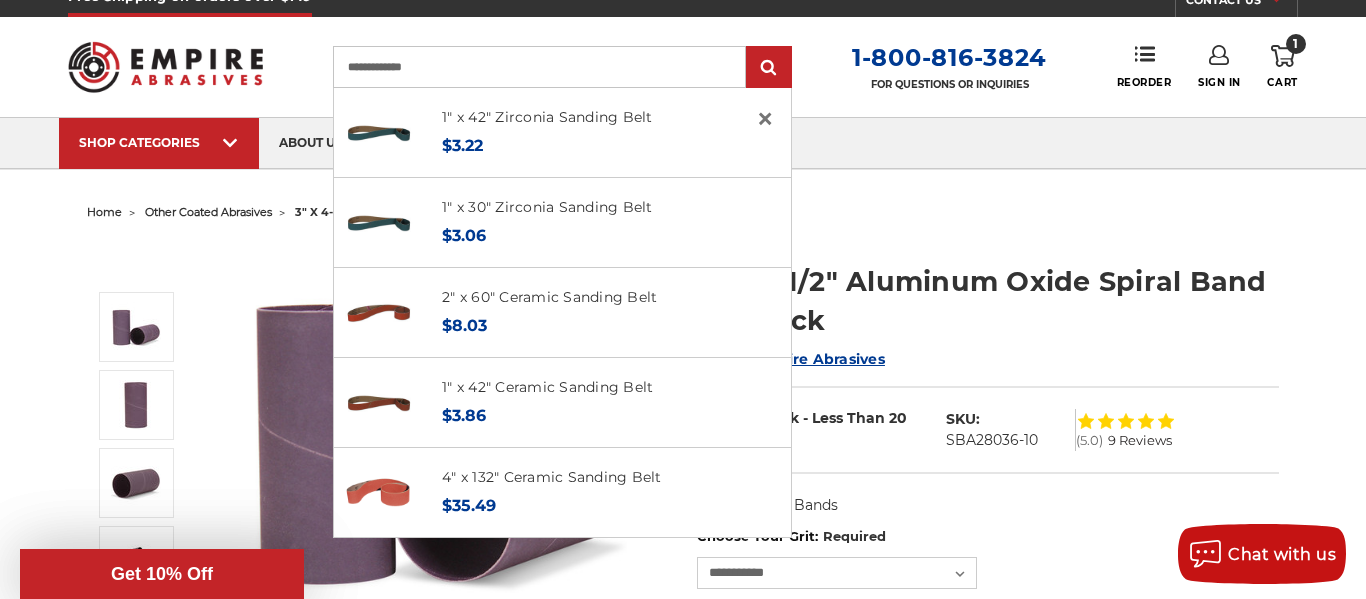 scroll, scrollTop: 25, scrollLeft: 0, axis: vertical 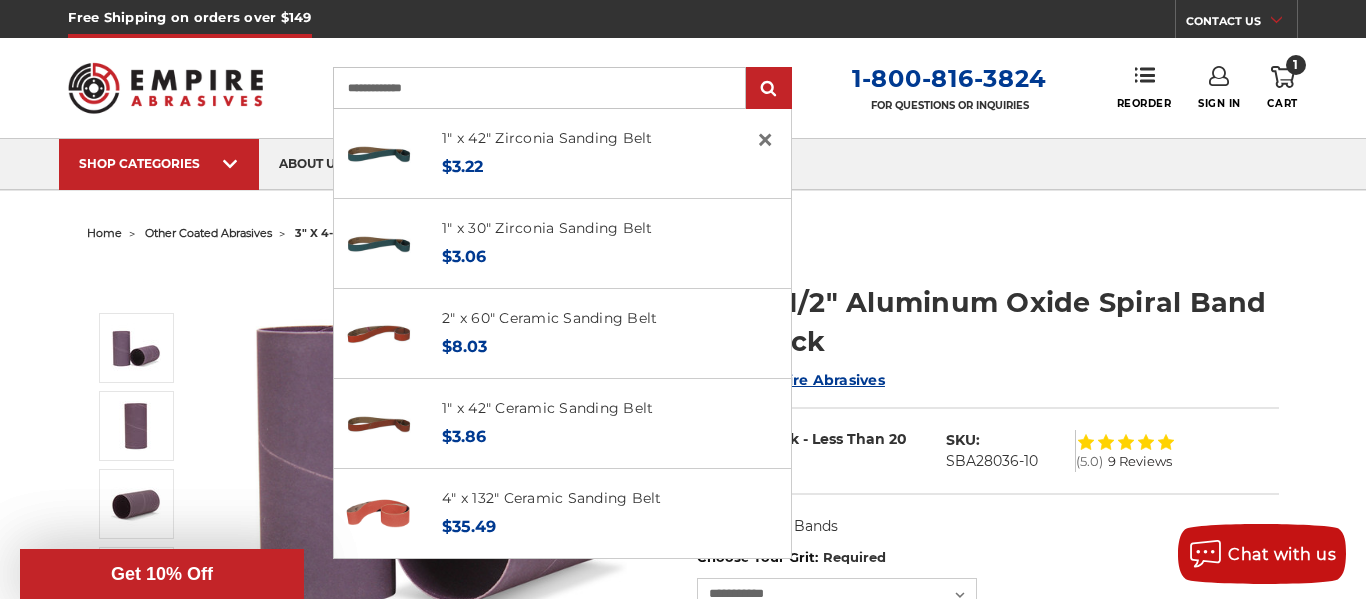 click on "**********" at bounding box center (539, 88) 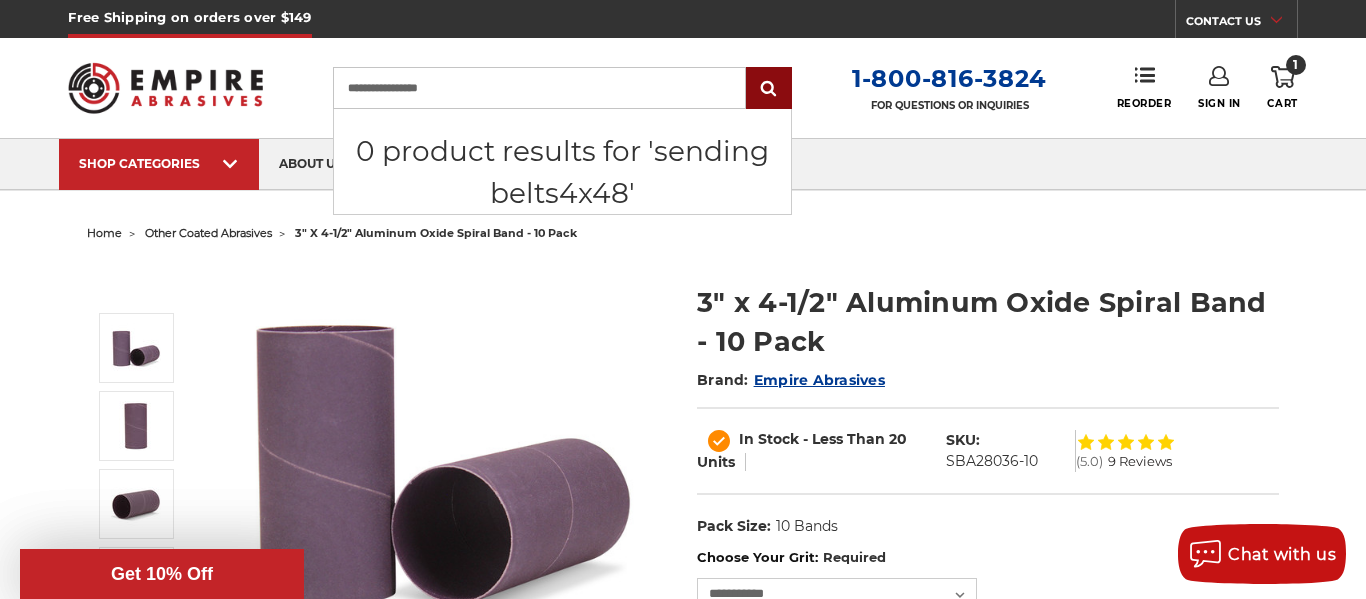 type on "**********" 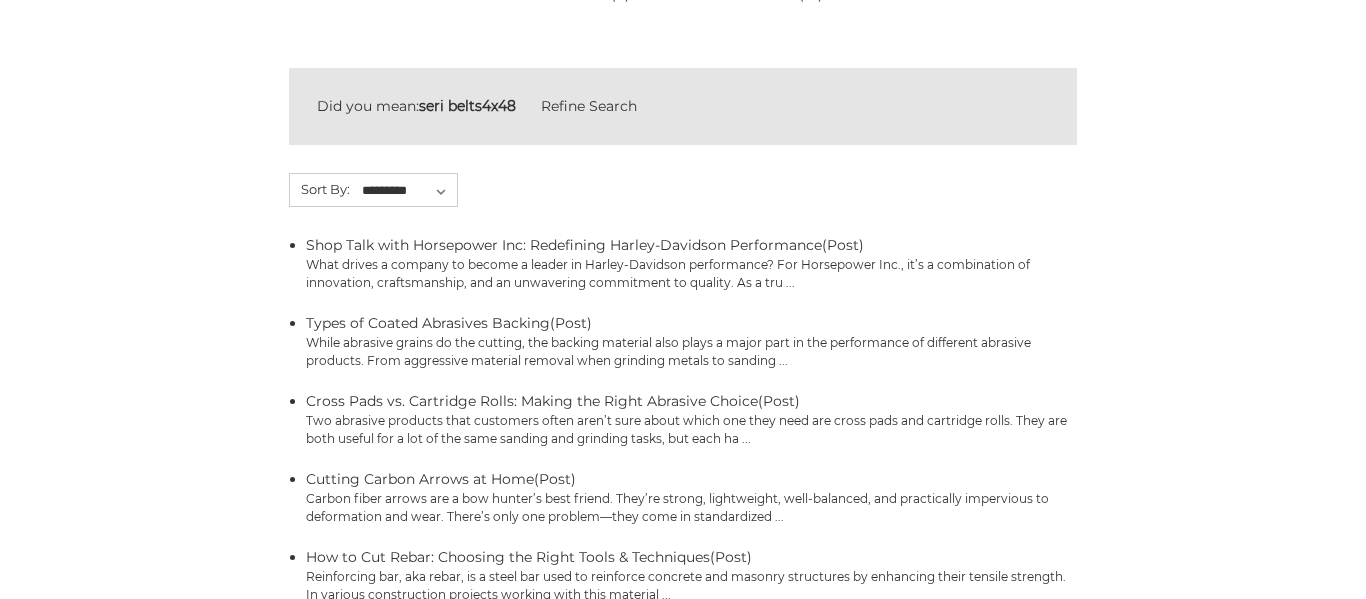 scroll, scrollTop: 291, scrollLeft: 0, axis: vertical 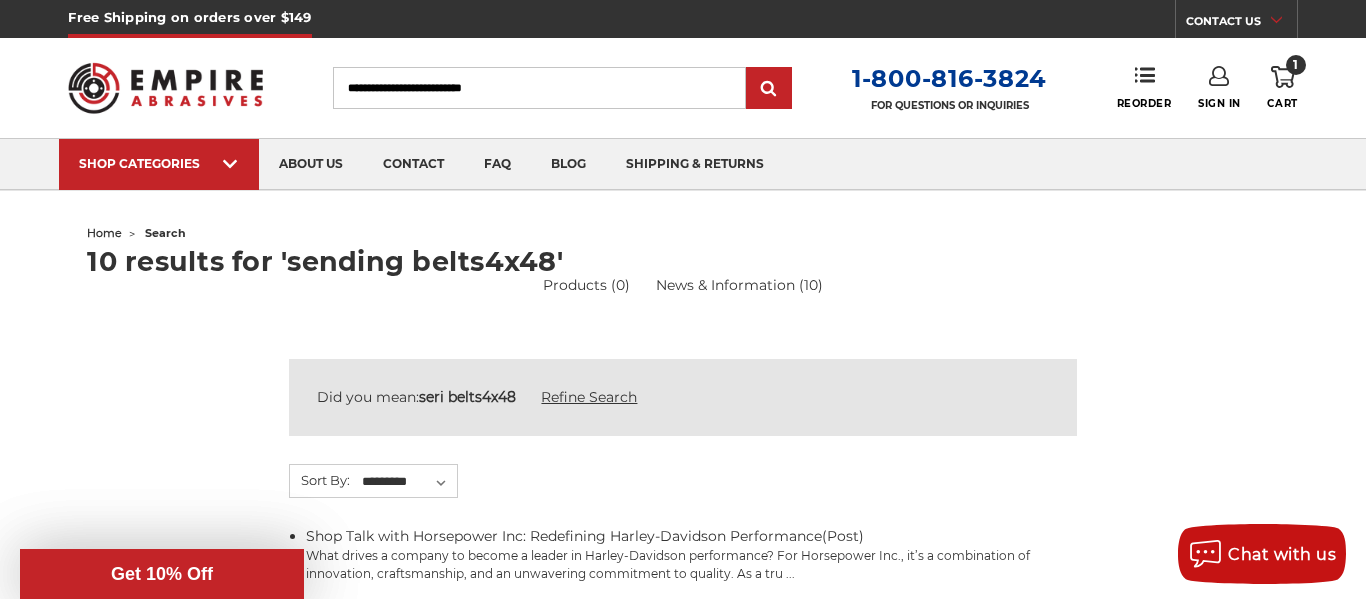 click on "Refine Search" at bounding box center [589, 397] 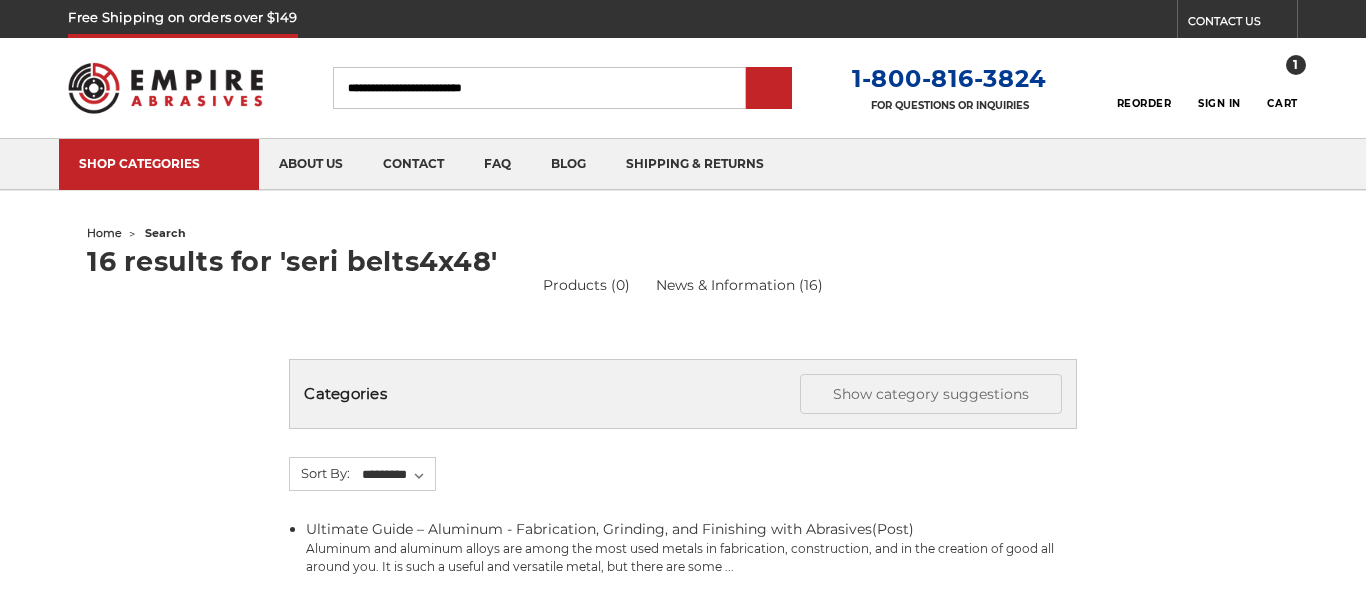 scroll, scrollTop: 0, scrollLeft: 0, axis: both 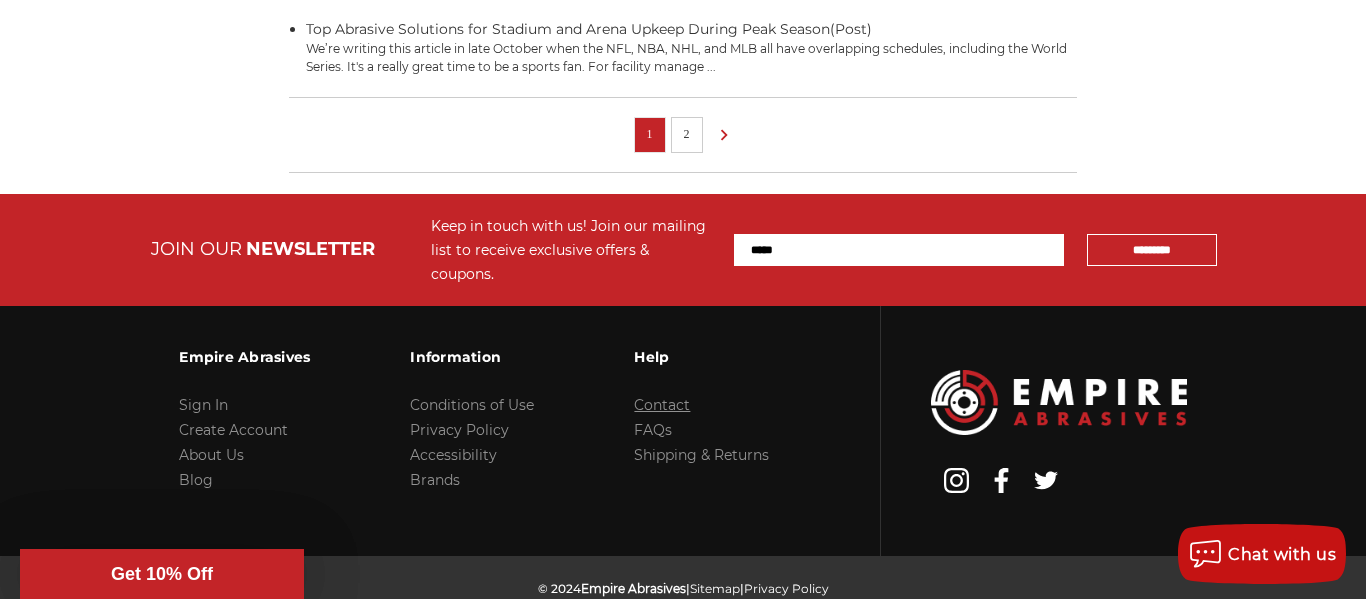 click on "Contact" at bounding box center [662, 405] 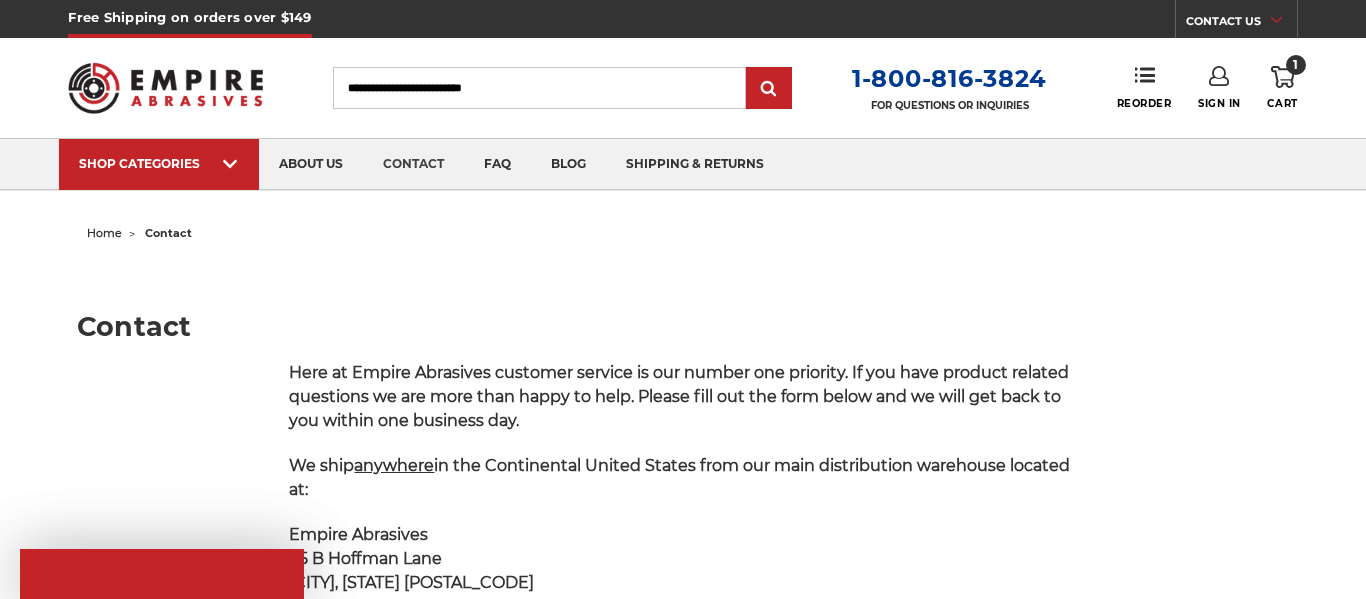 scroll, scrollTop: 18, scrollLeft: 0, axis: vertical 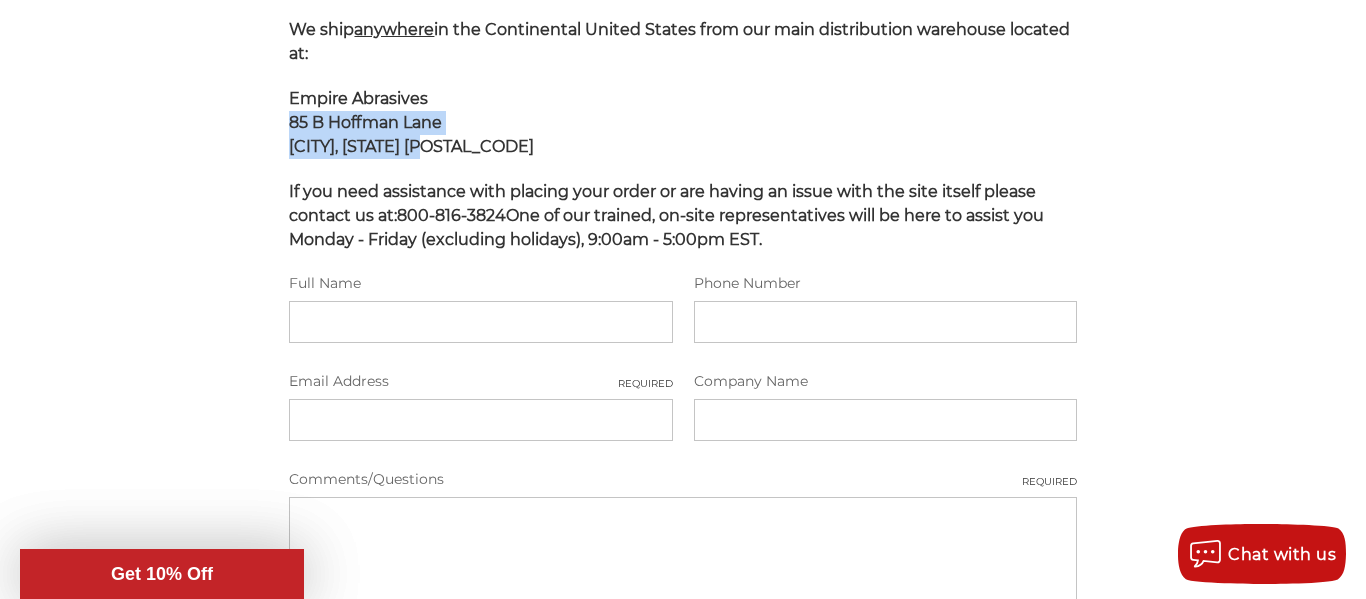 drag, startPoint x: 437, startPoint y: 153, endPoint x: 285, endPoint y: 128, distance: 154.0422 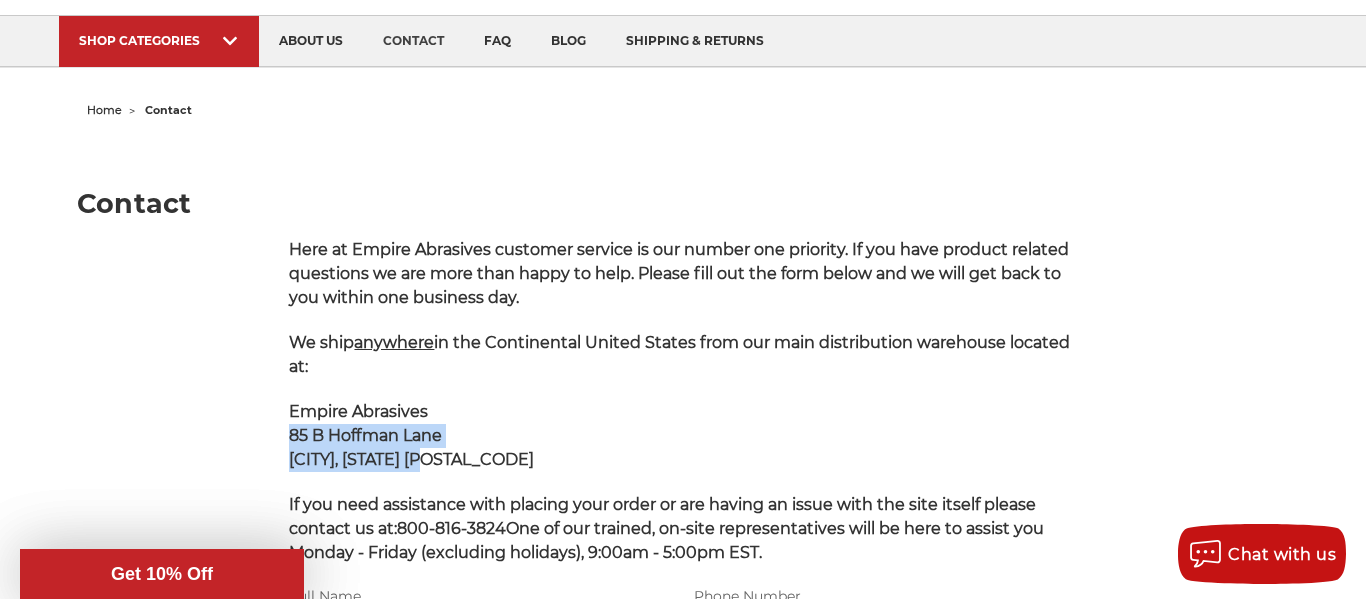 scroll, scrollTop: 0, scrollLeft: 0, axis: both 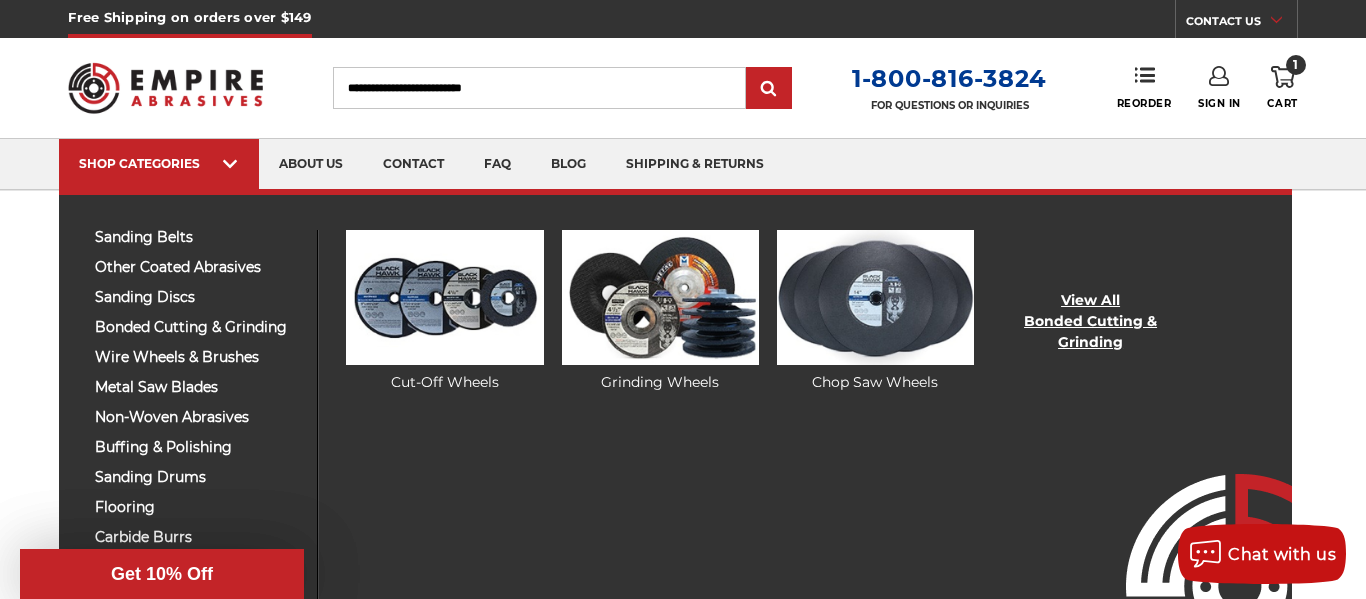 click on "View All   Bonded Cutting & Grinding" at bounding box center [1090, 321] 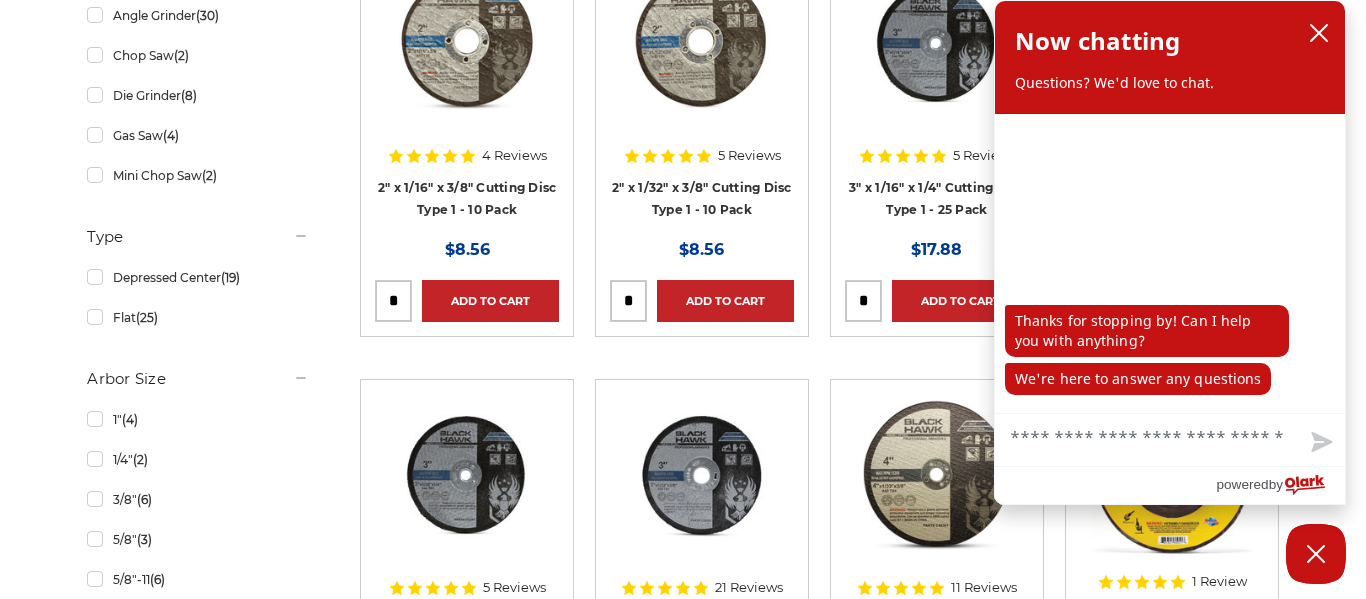 scroll, scrollTop: 1128, scrollLeft: 0, axis: vertical 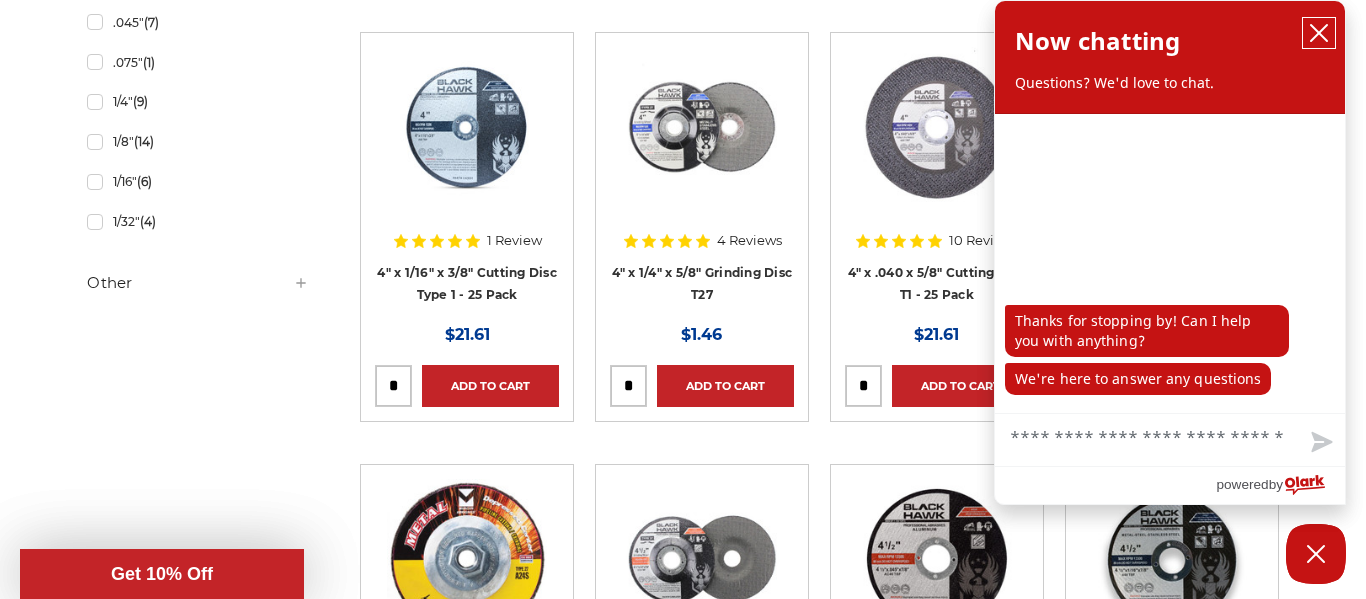 click 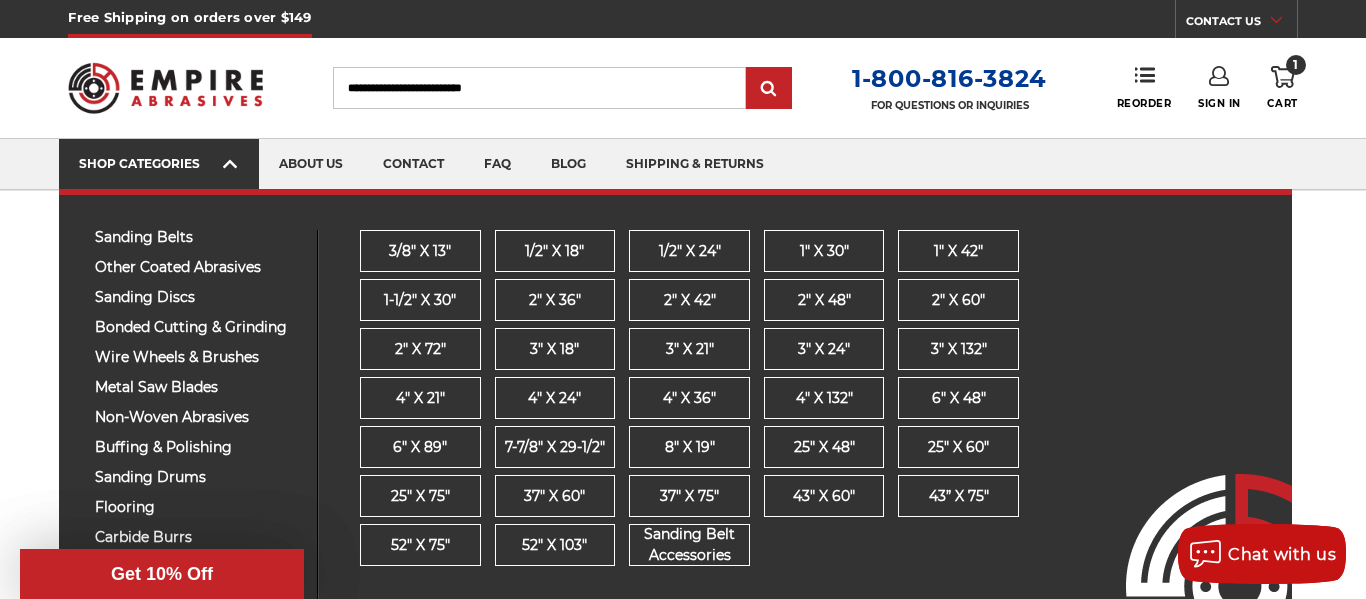 scroll, scrollTop: 11, scrollLeft: 0, axis: vertical 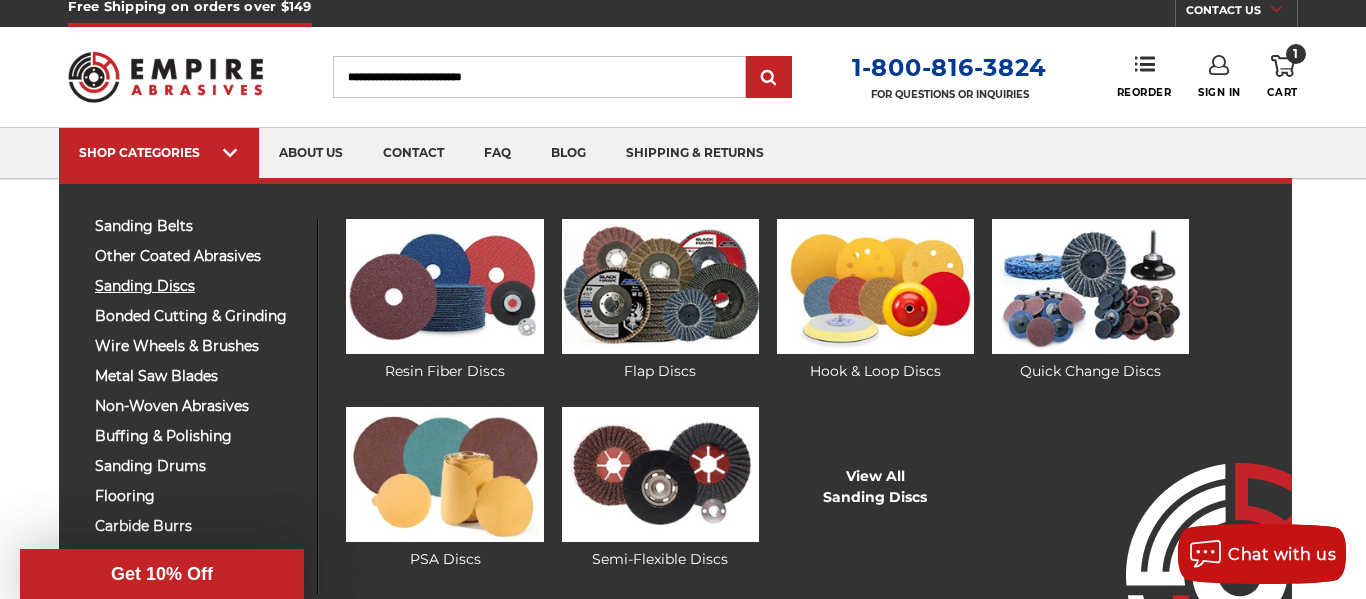 click on "sanding discs" at bounding box center (198, 286) 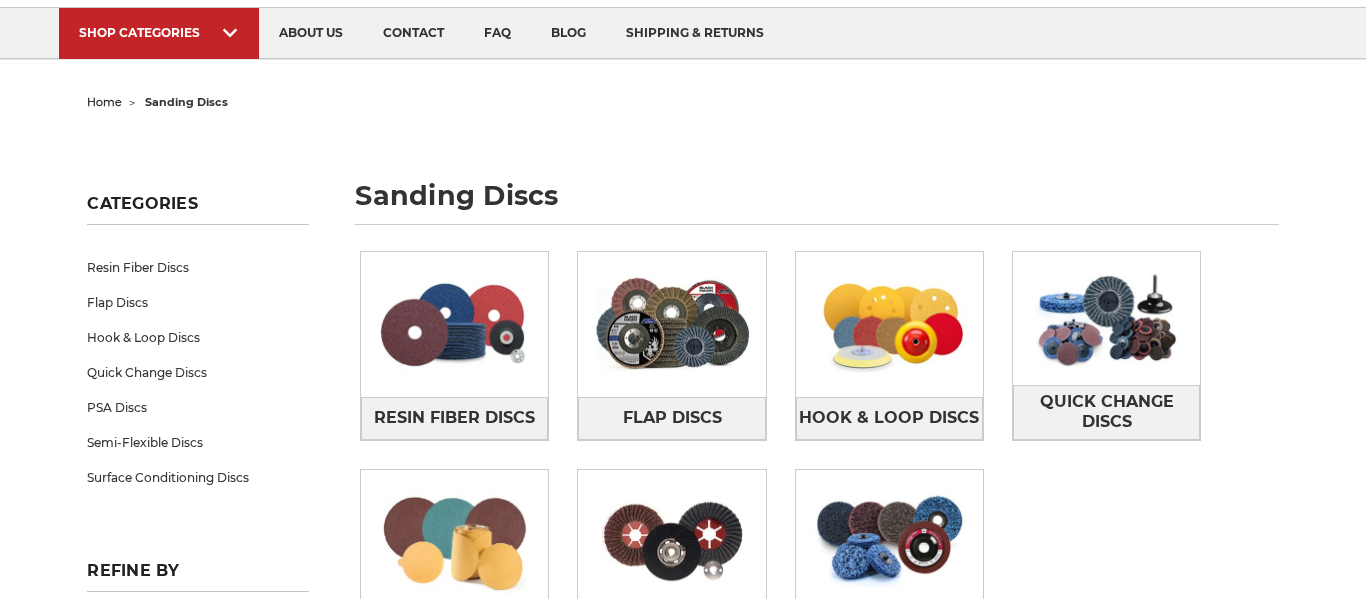 scroll, scrollTop: 141, scrollLeft: 0, axis: vertical 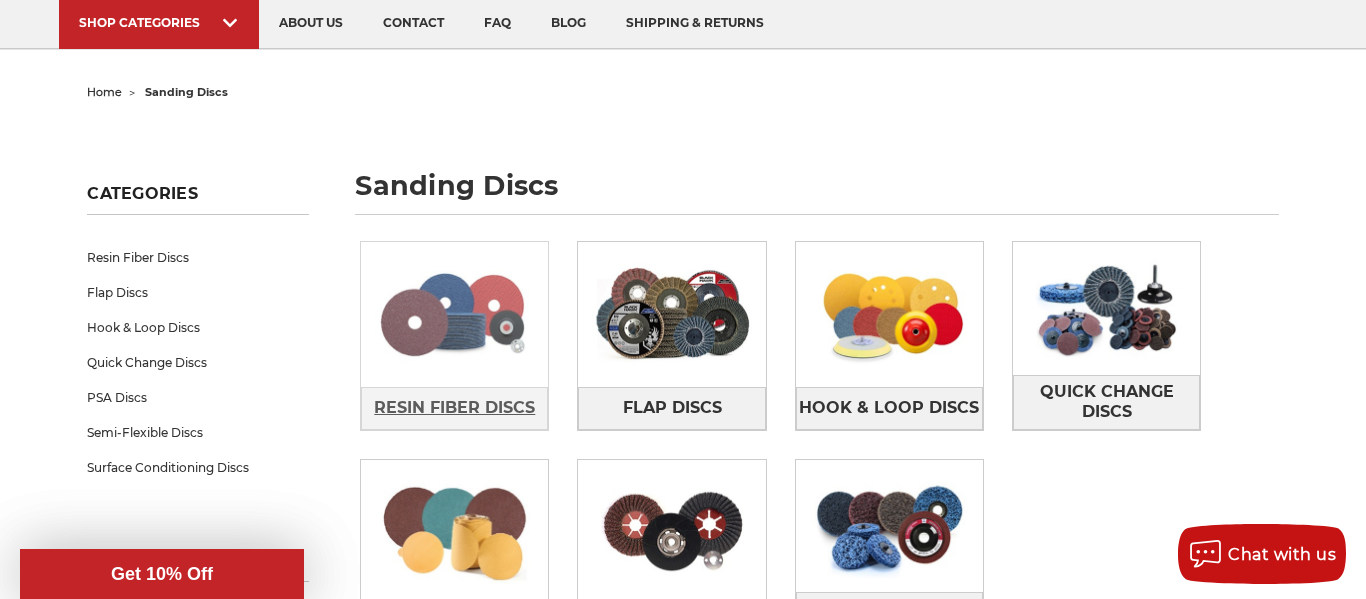 click on "Resin Fiber Discs" at bounding box center (454, 408) 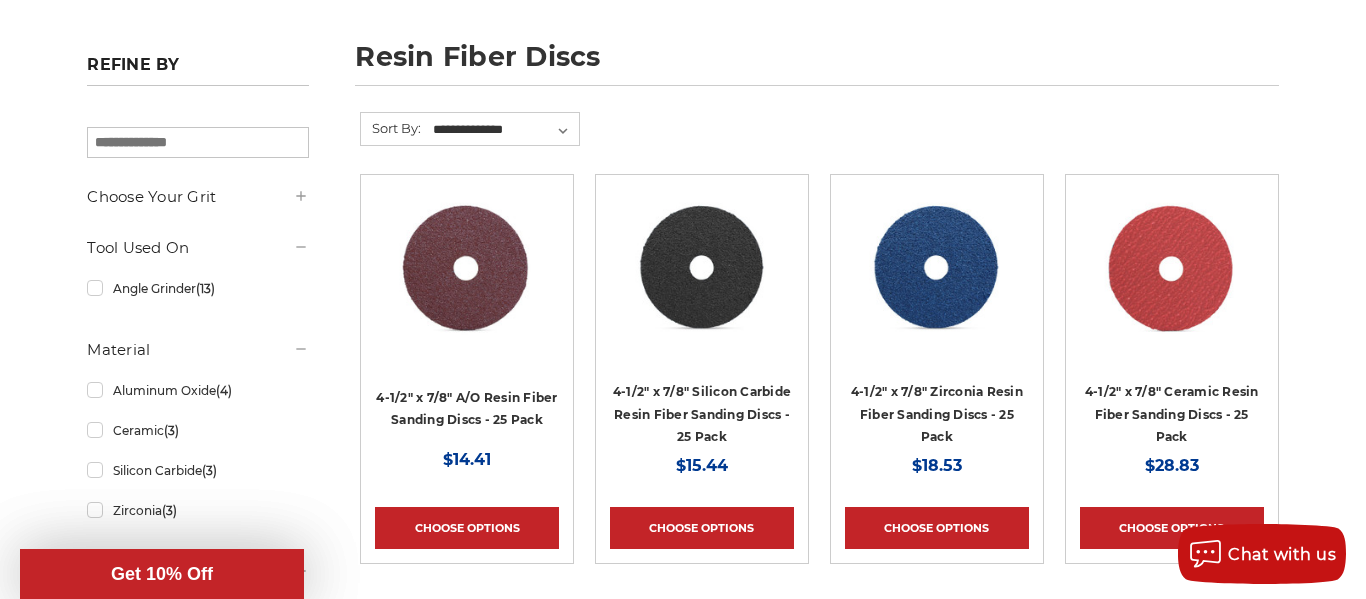 scroll, scrollTop: 295, scrollLeft: 0, axis: vertical 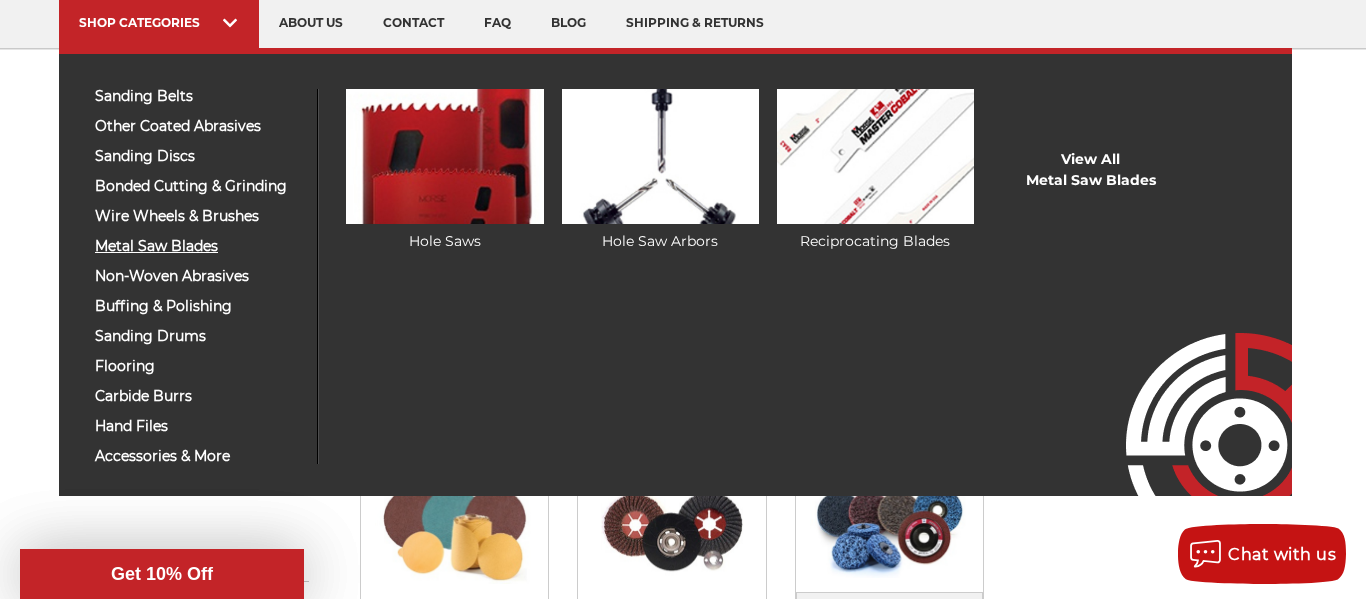 click on "metal saw blades" at bounding box center [198, 246] 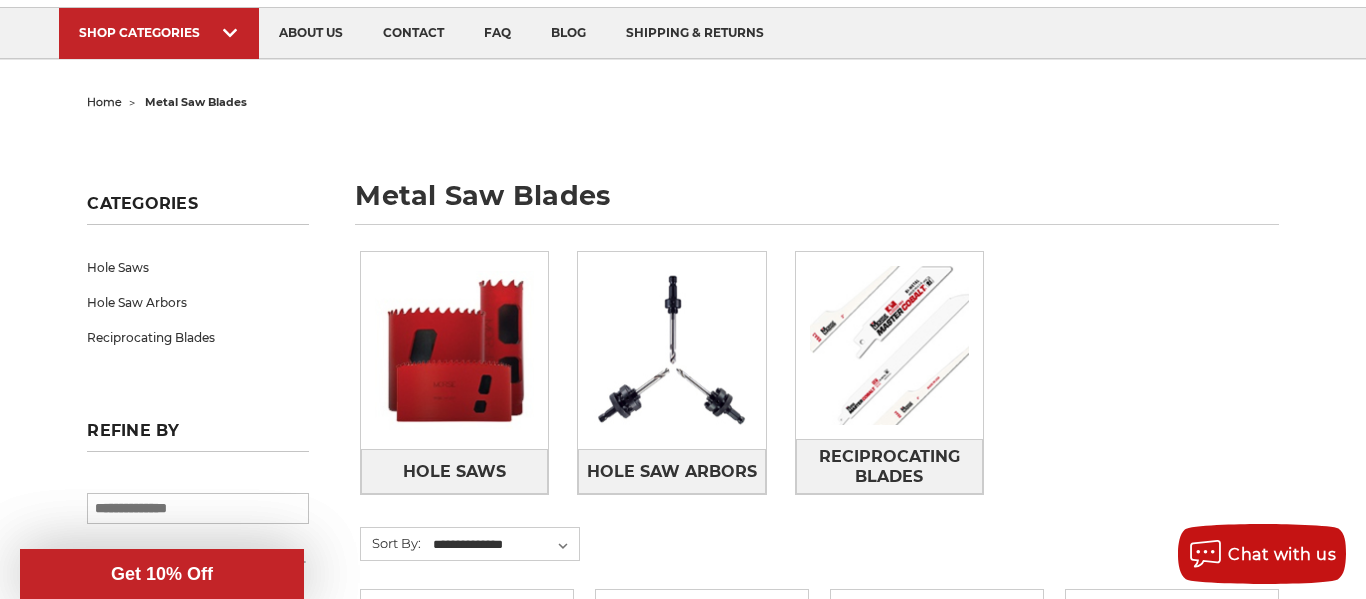 scroll, scrollTop: 285, scrollLeft: 0, axis: vertical 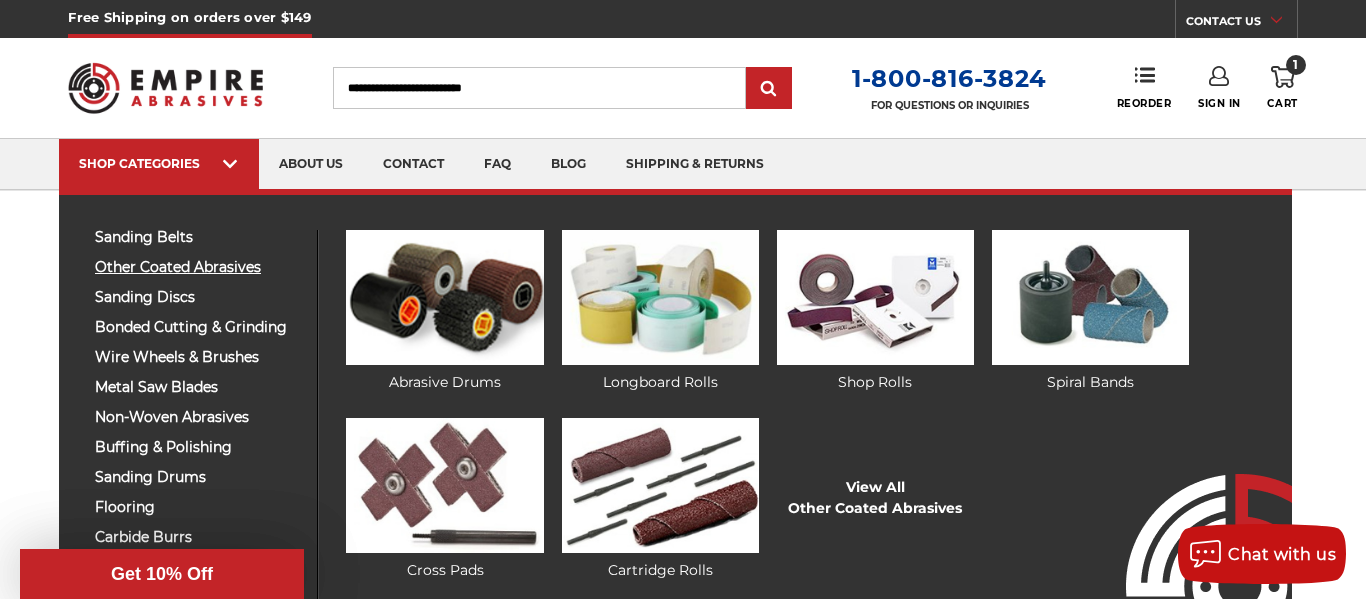 click on "other coated abrasives" at bounding box center (198, 267) 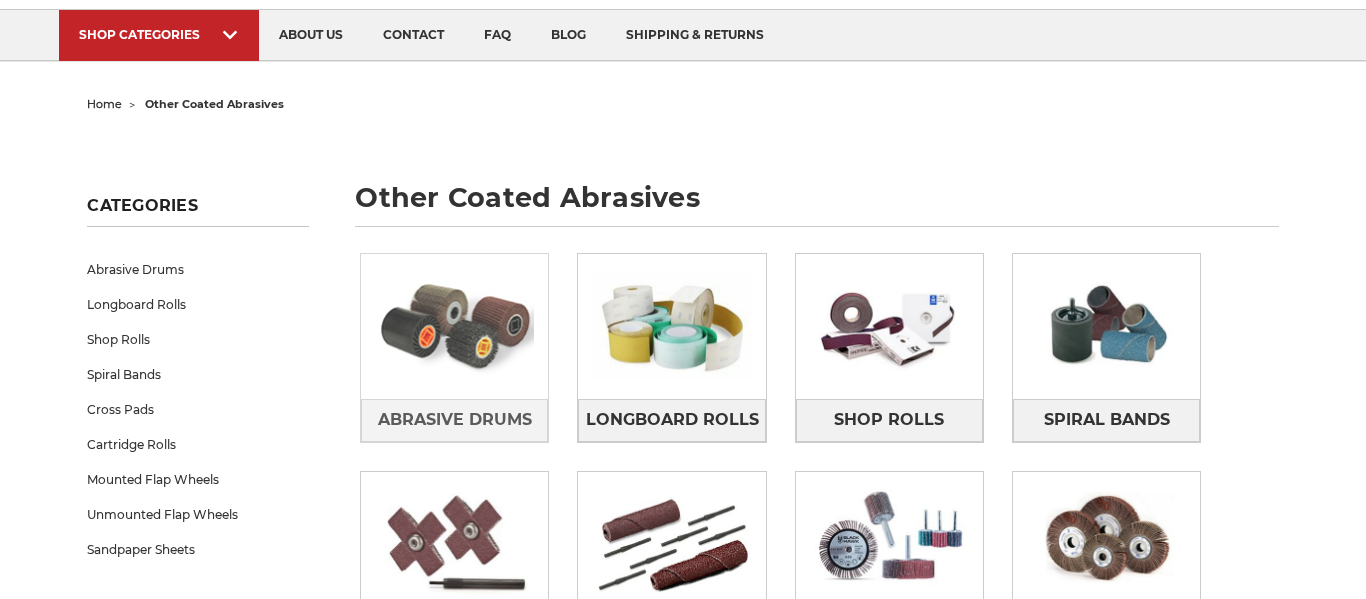 scroll, scrollTop: 136, scrollLeft: 0, axis: vertical 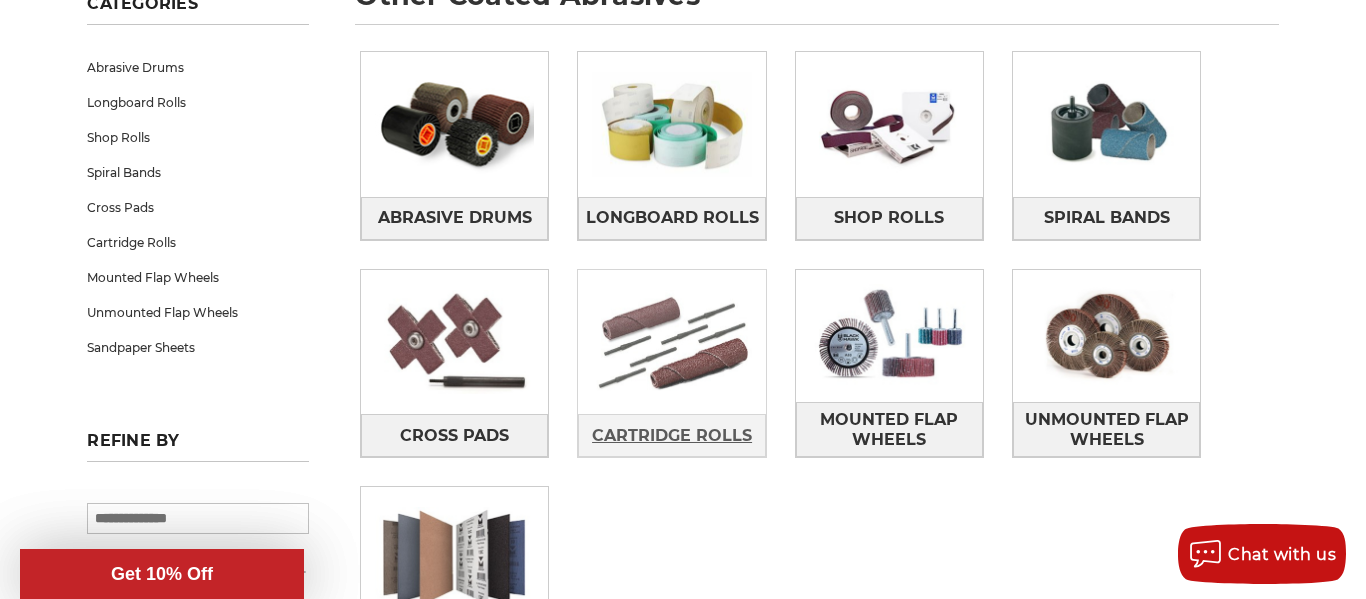 click on "Cartridge Rolls" at bounding box center [672, 436] 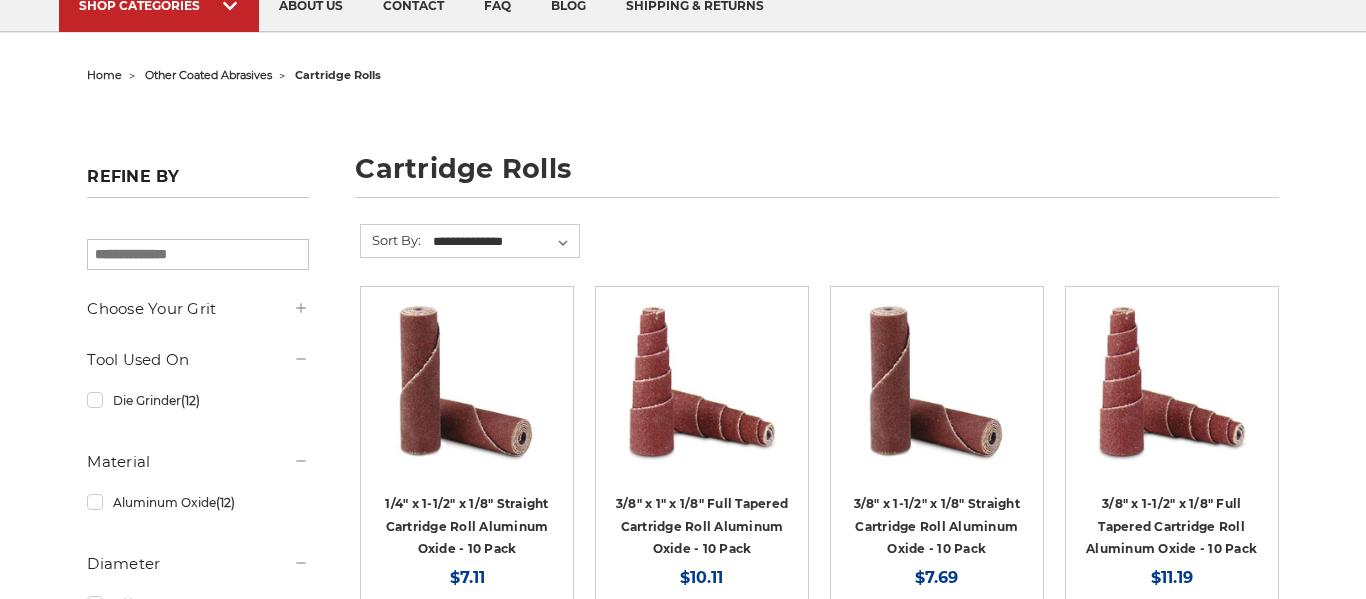 scroll, scrollTop: 201, scrollLeft: 0, axis: vertical 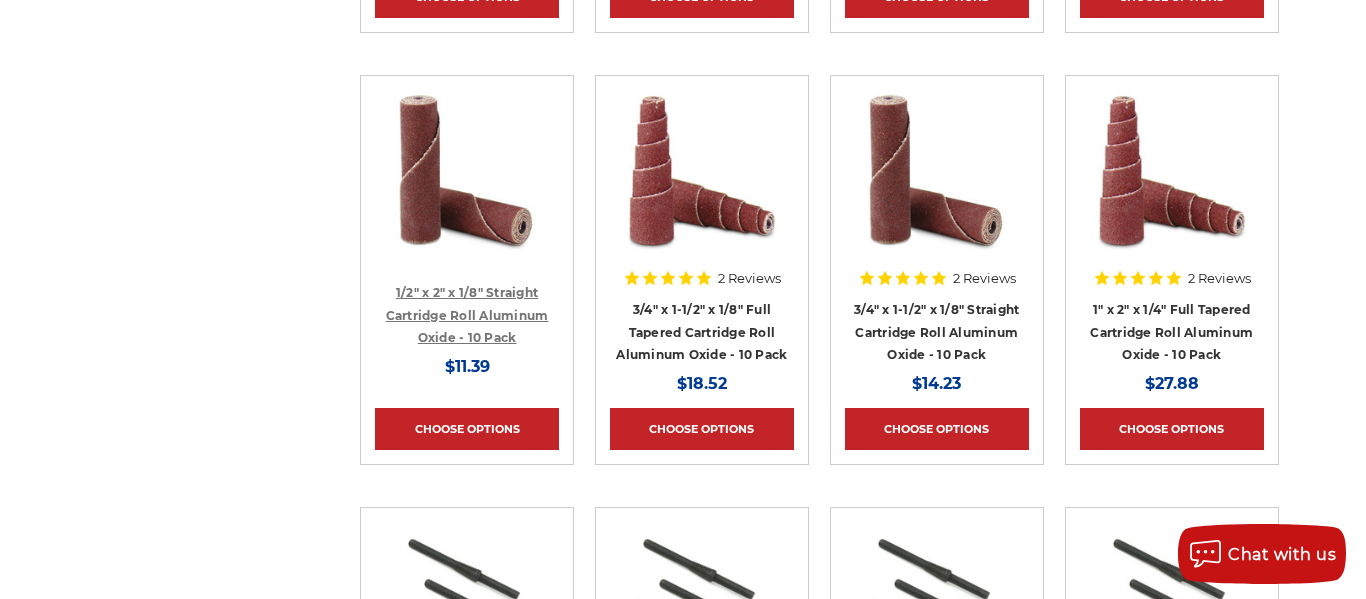 click on "1/2" x 2" x 1/8" Straight Cartridge Roll Aluminum Oxide - 10 Pack" at bounding box center (467, 315) 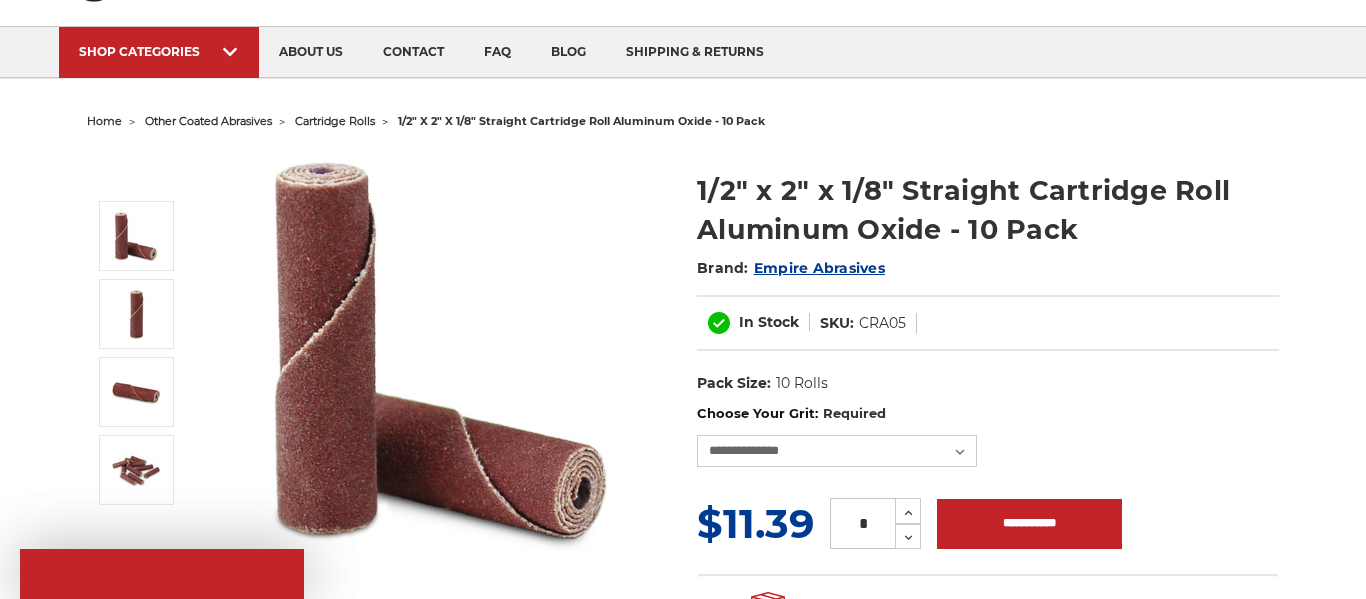 scroll, scrollTop: 112, scrollLeft: 0, axis: vertical 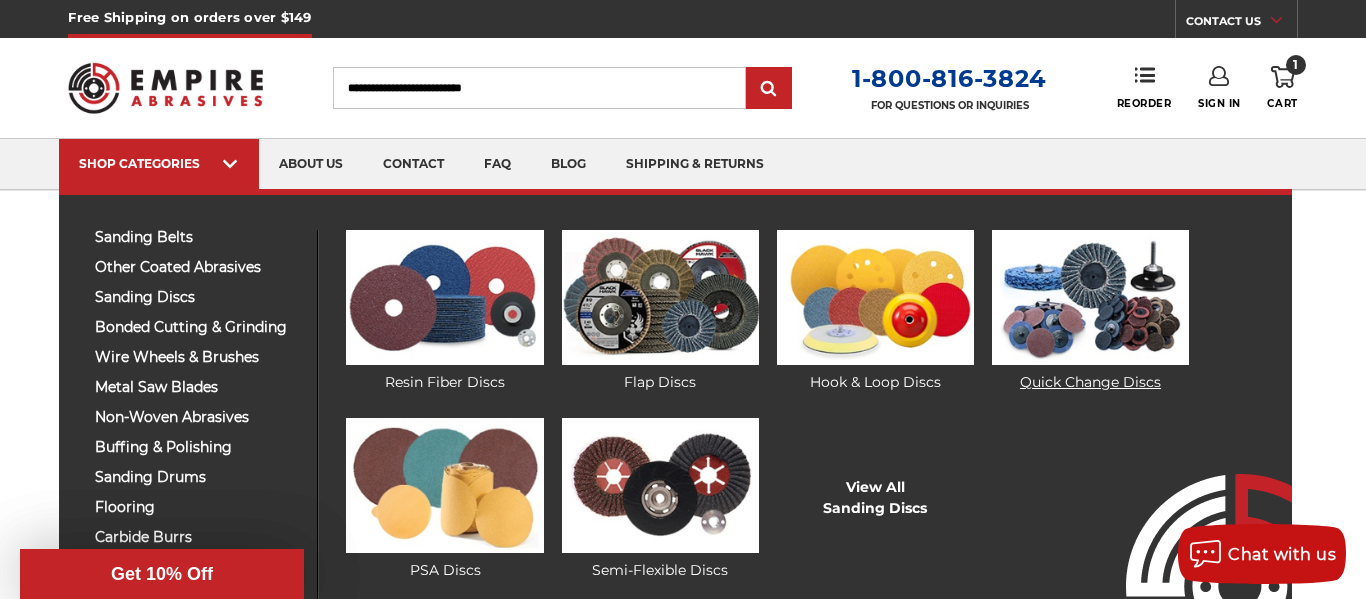 click at bounding box center (1090, 297) 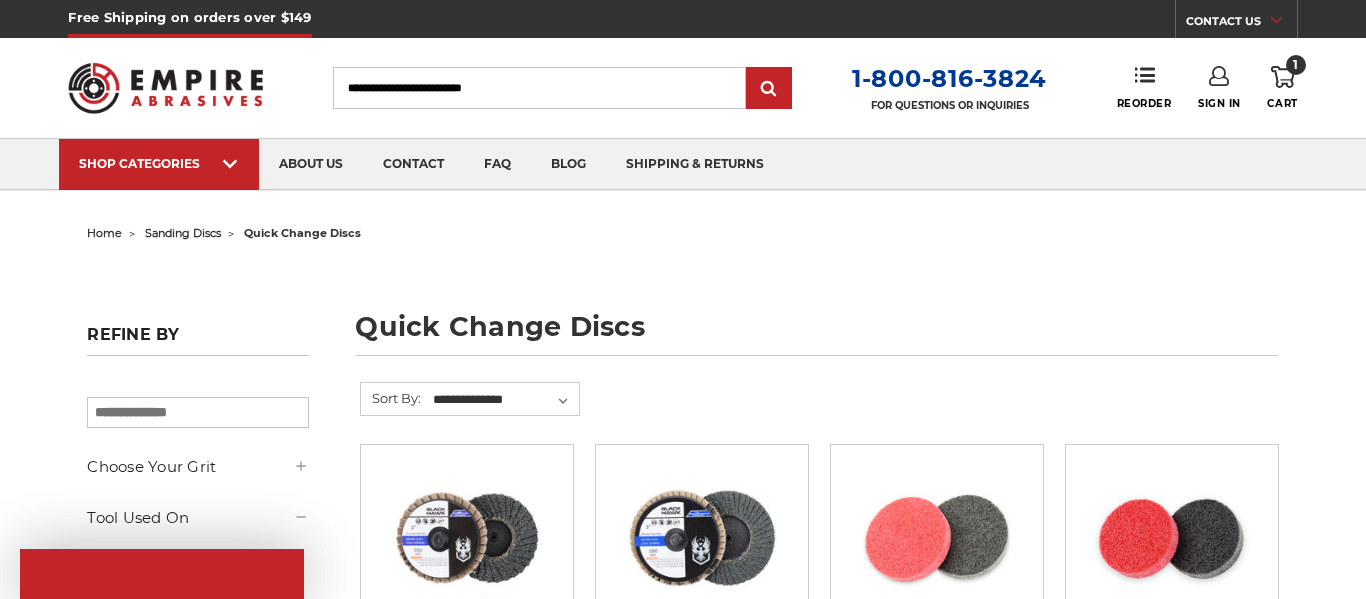 scroll, scrollTop: 192, scrollLeft: 0, axis: vertical 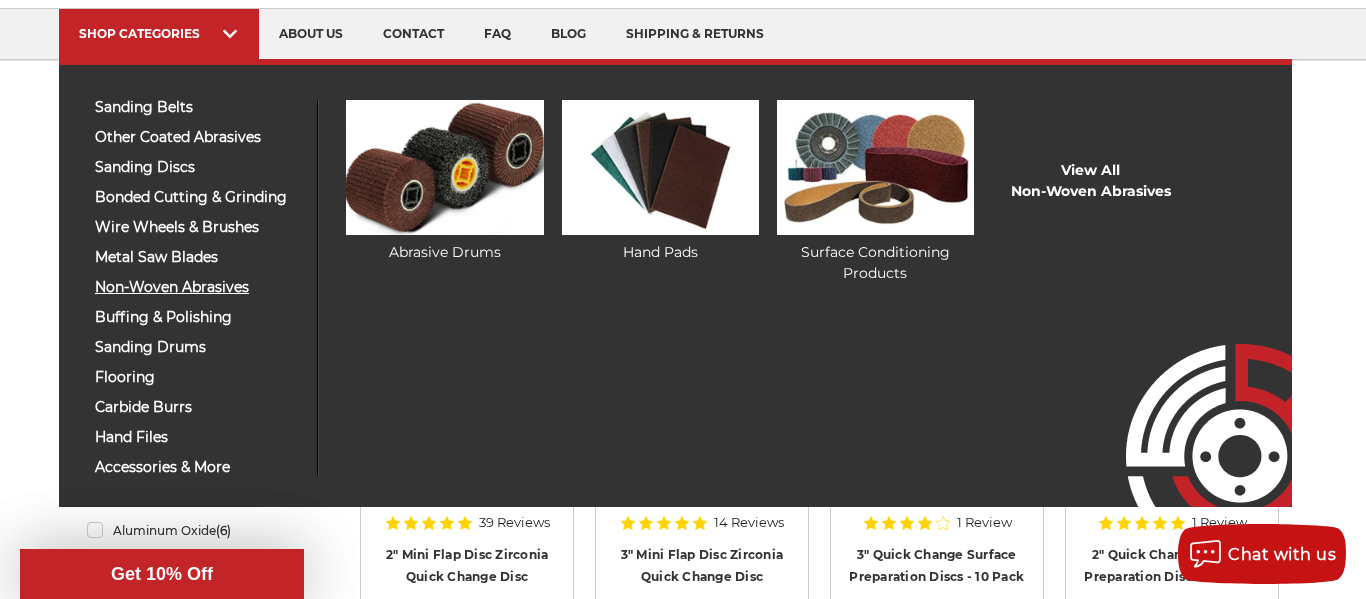 click on "non-woven abrasives" at bounding box center [198, 287] 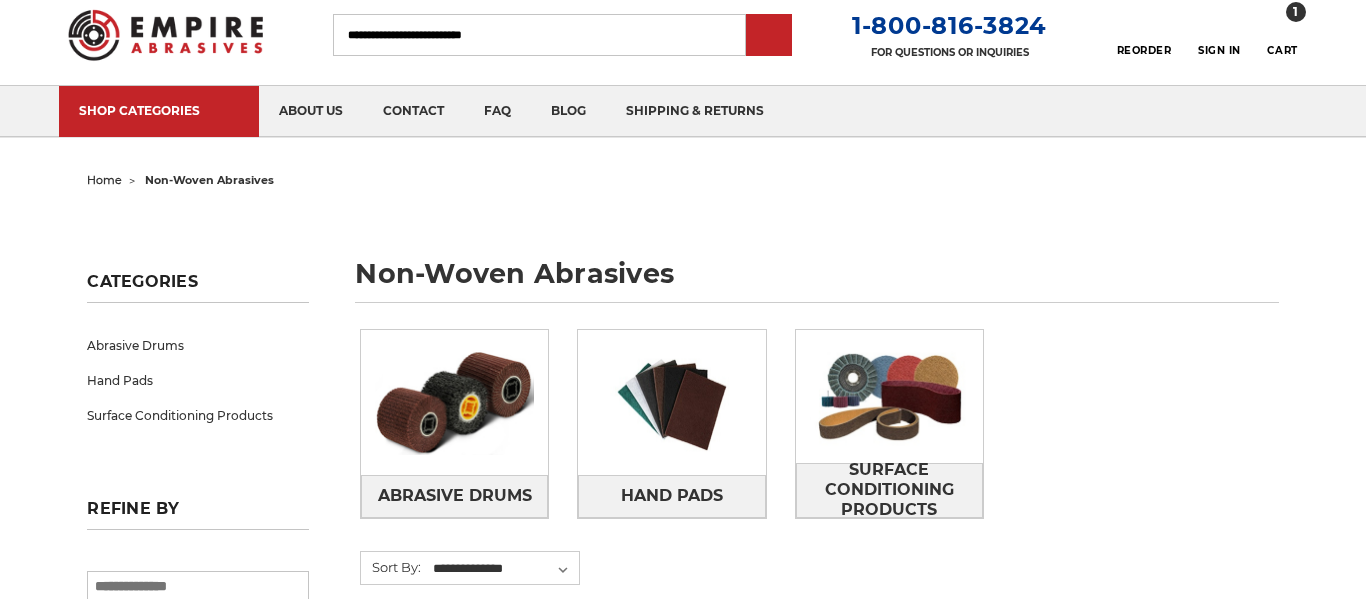 scroll, scrollTop: 220, scrollLeft: 0, axis: vertical 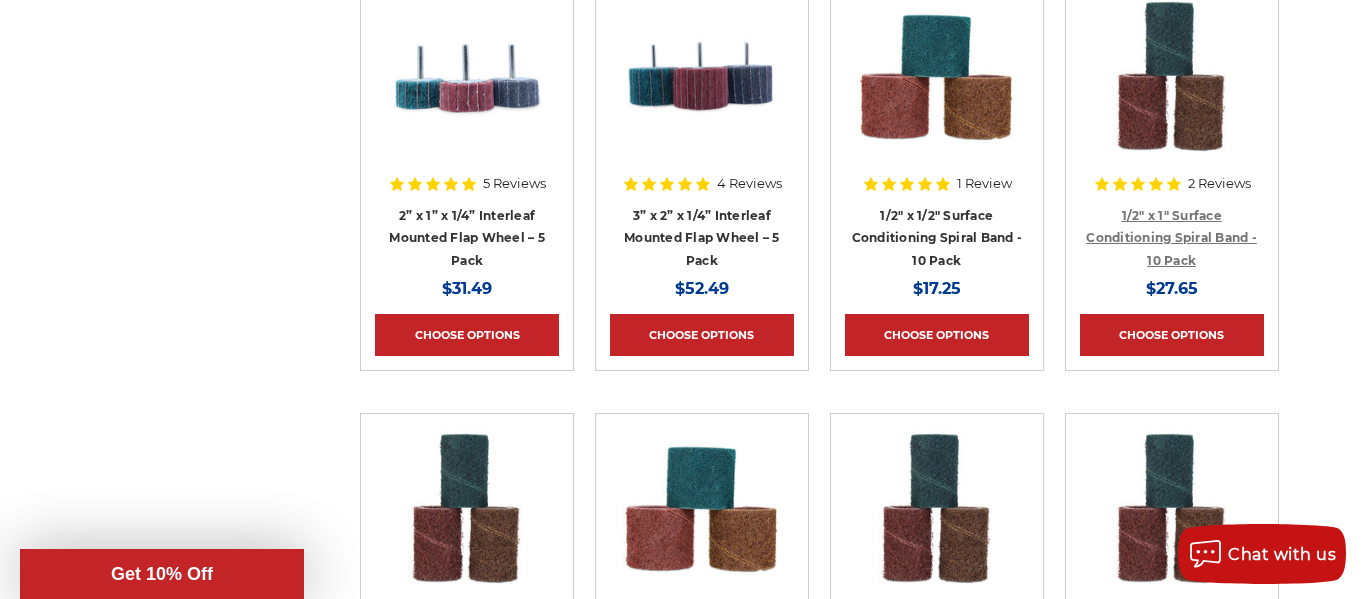 click on "1/2" x 1" Surface Conditioning Spiral Band - 10 Pack" at bounding box center (1171, 238) 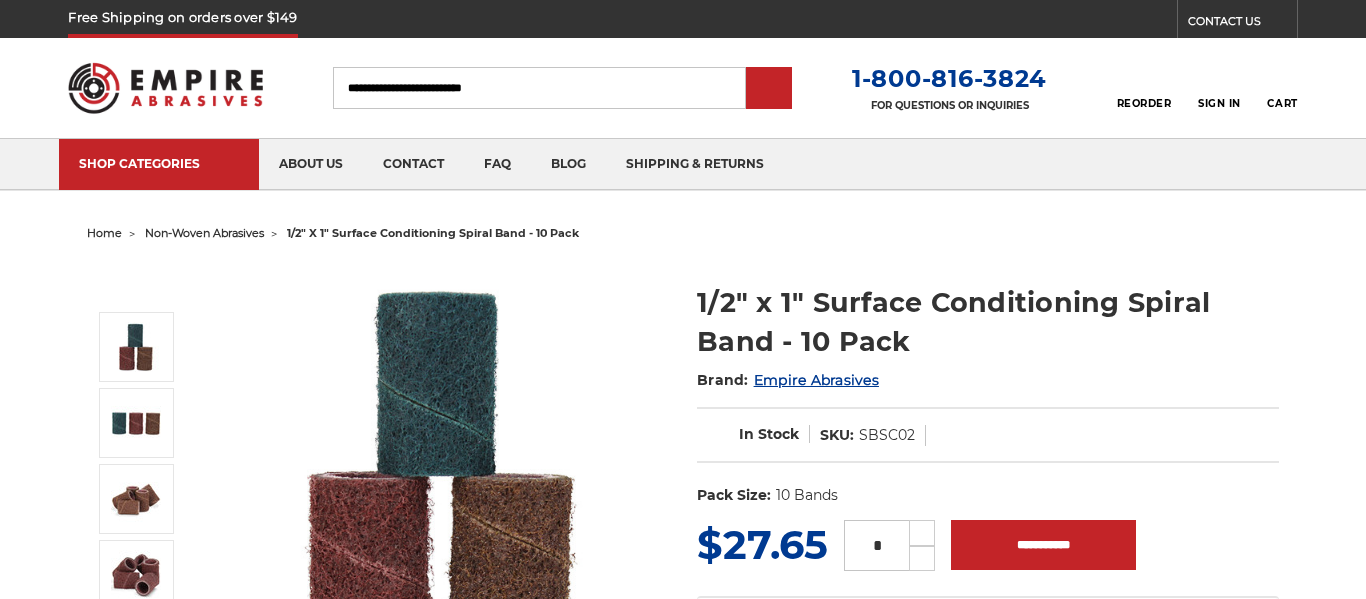 scroll, scrollTop: 0, scrollLeft: 0, axis: both 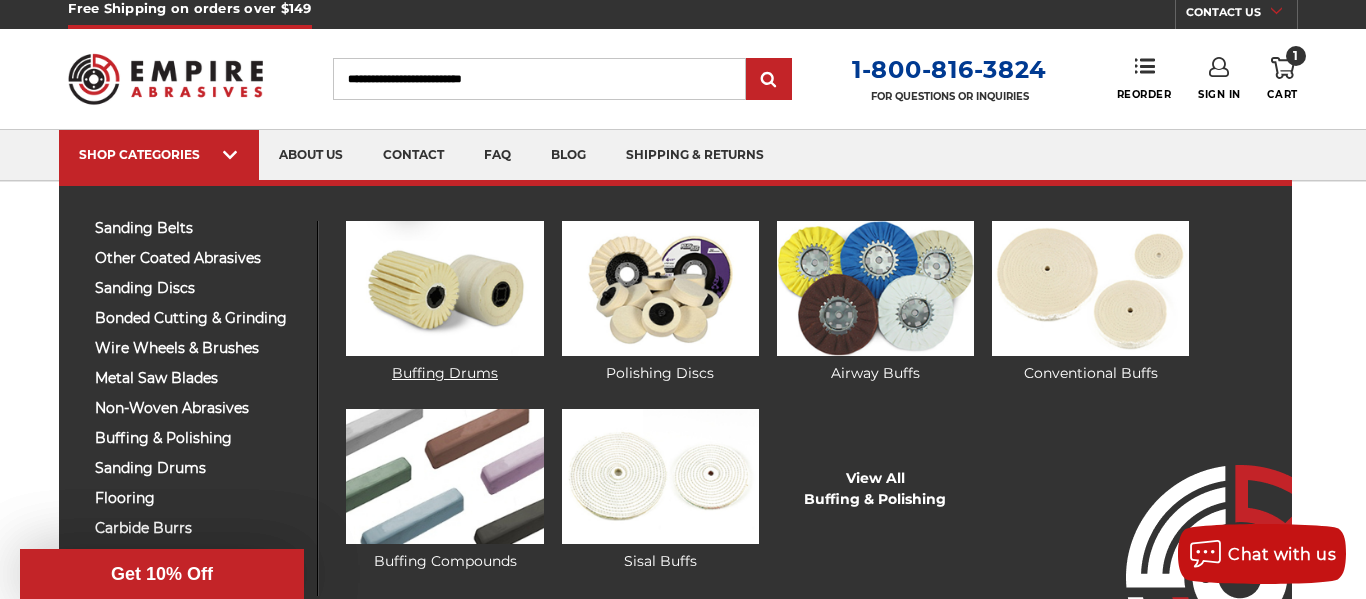 click at bounding box center (444, 288) 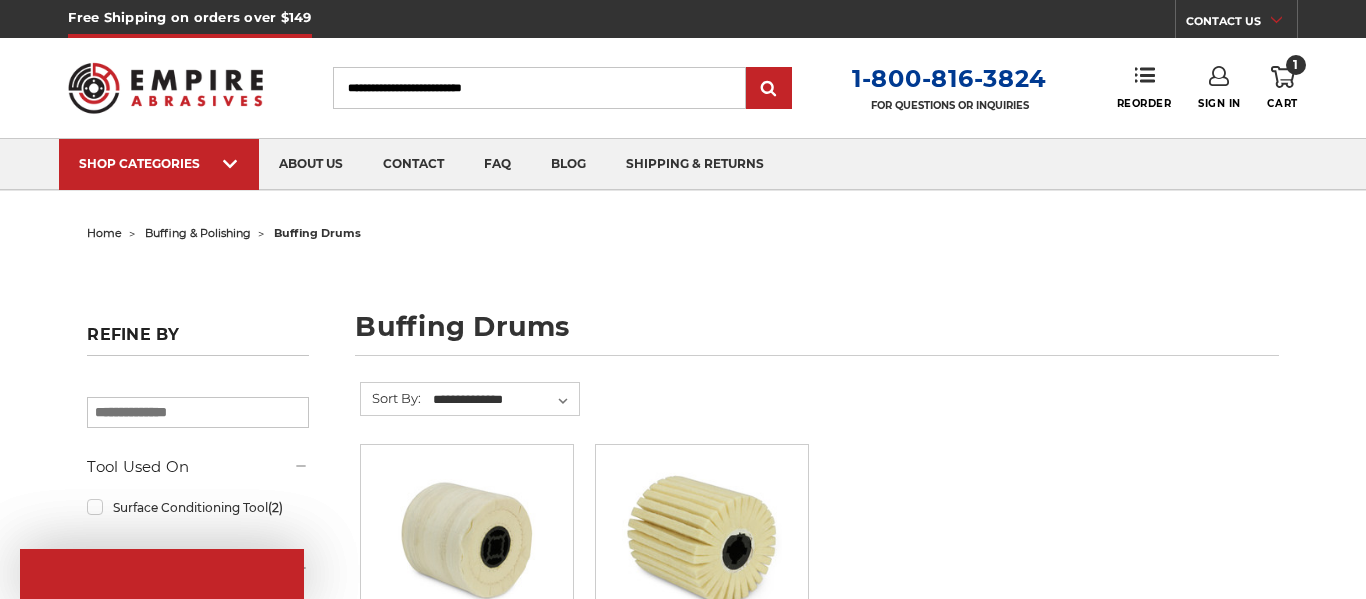 scroll, scrollTop: 198, scrollLeft: 0, axis: vertical 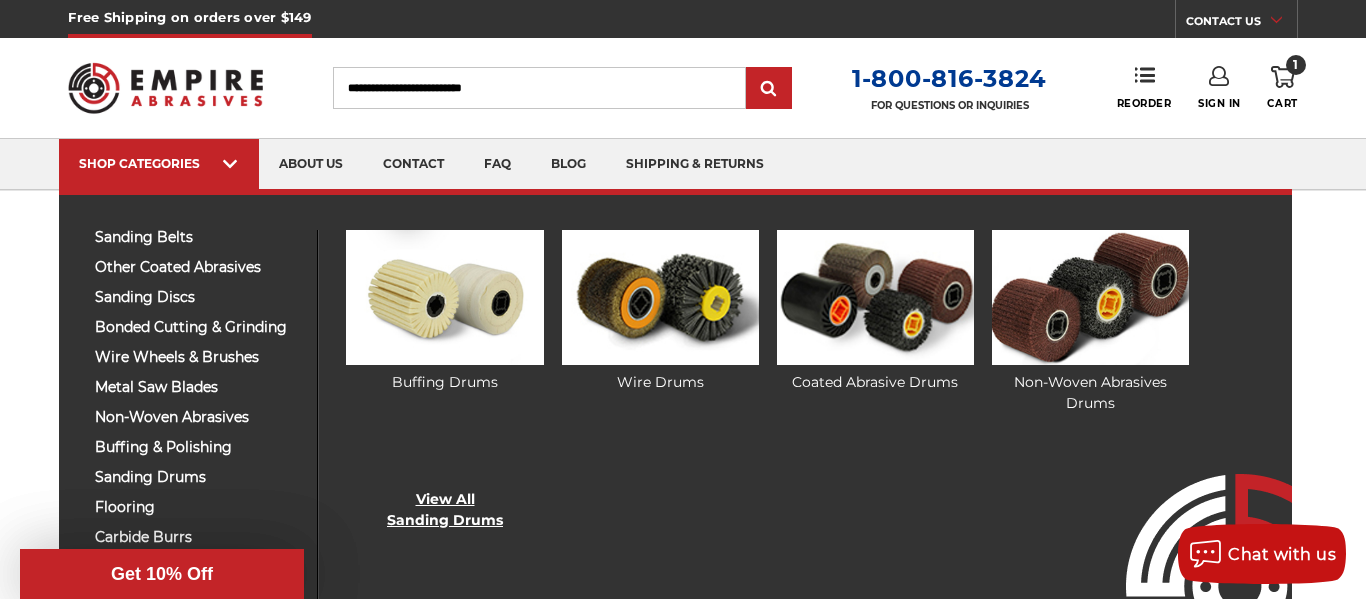 click on "View All   Sanding Drums" at bounding box center (445, 510) 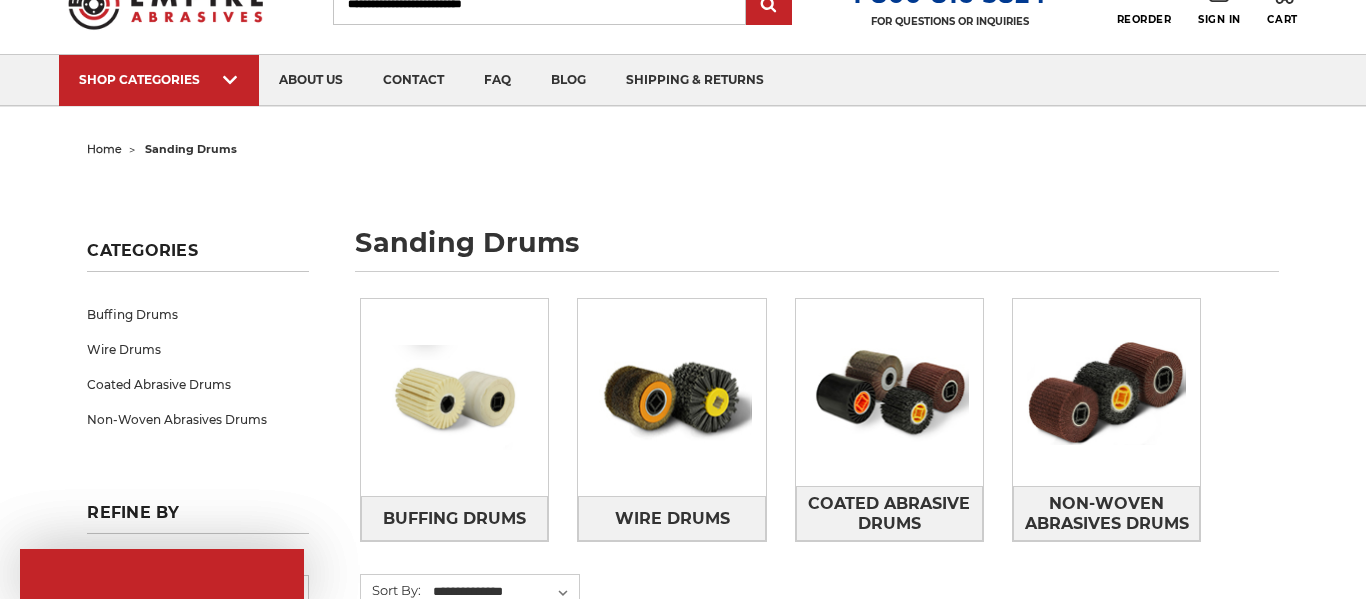 scroll, scrollTop: 503, scrollLeft: 0, axis: vertical 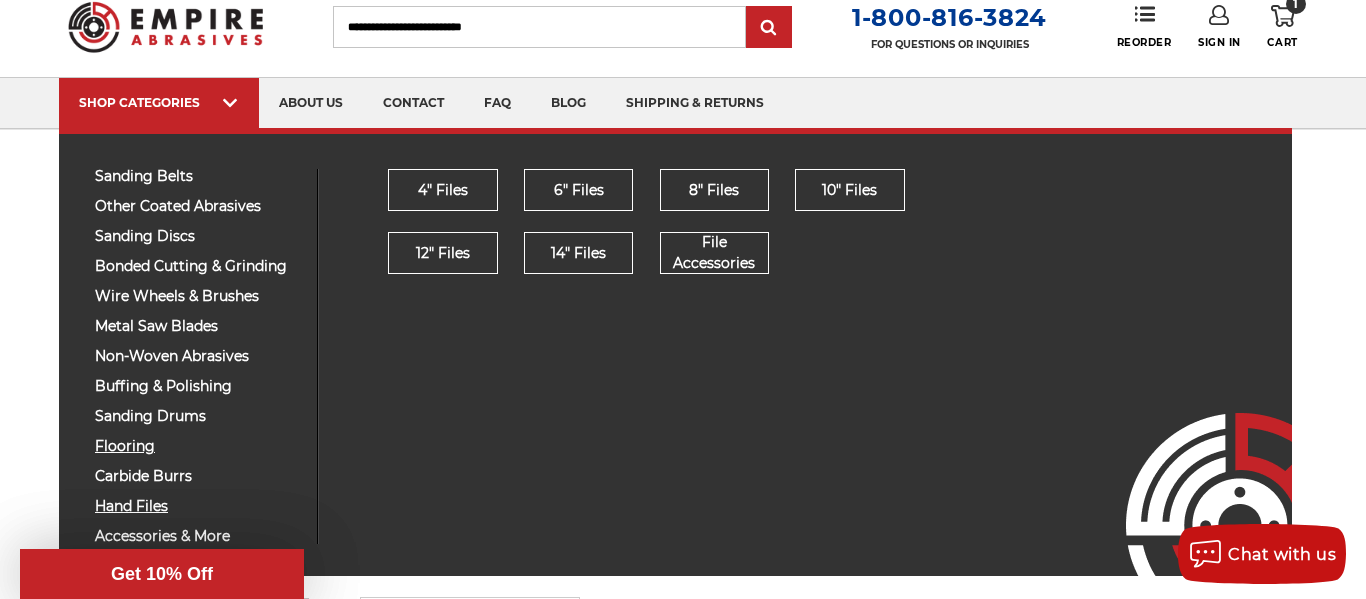 click on "hand files" at bounding box center [198, 506] 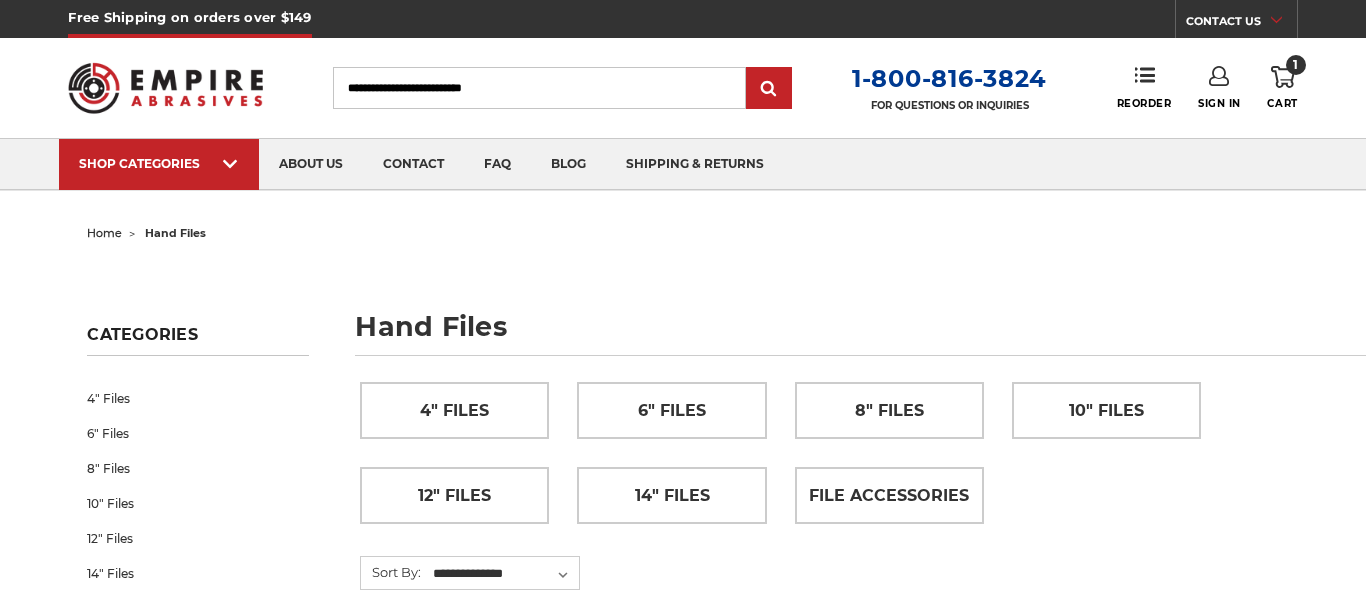 scroll, scrollTop: 299, scrollLeft: 0, axis: vertical 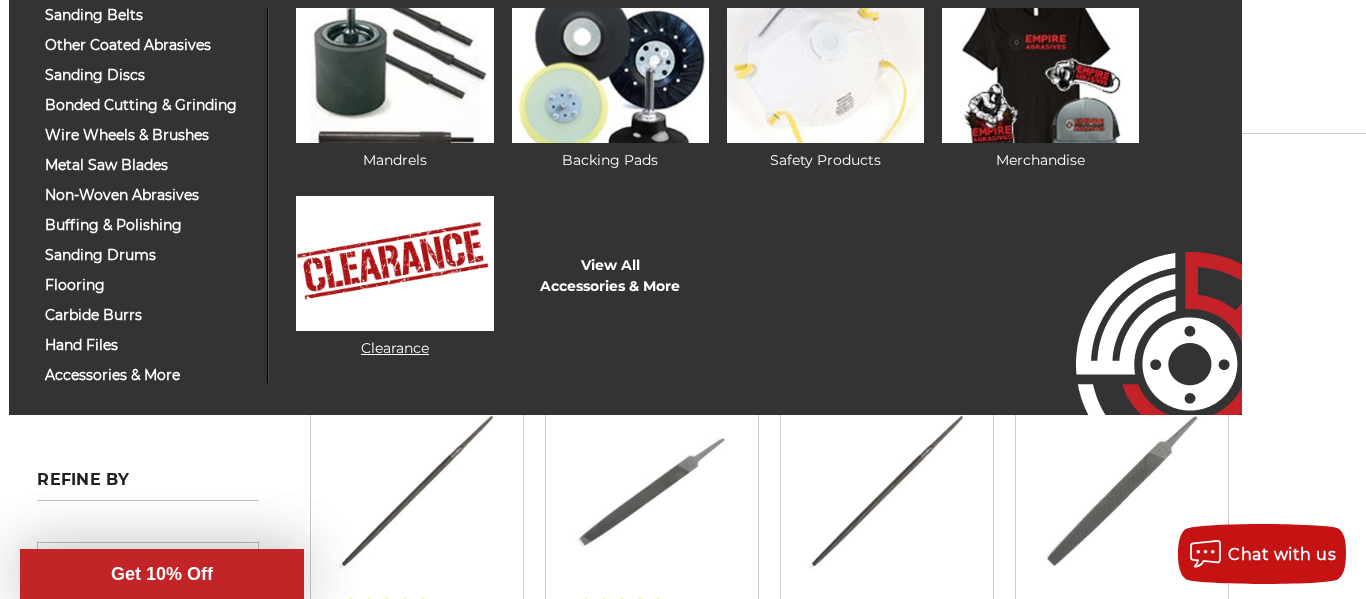 click on "Clearance" at bounding box center (394, 277) 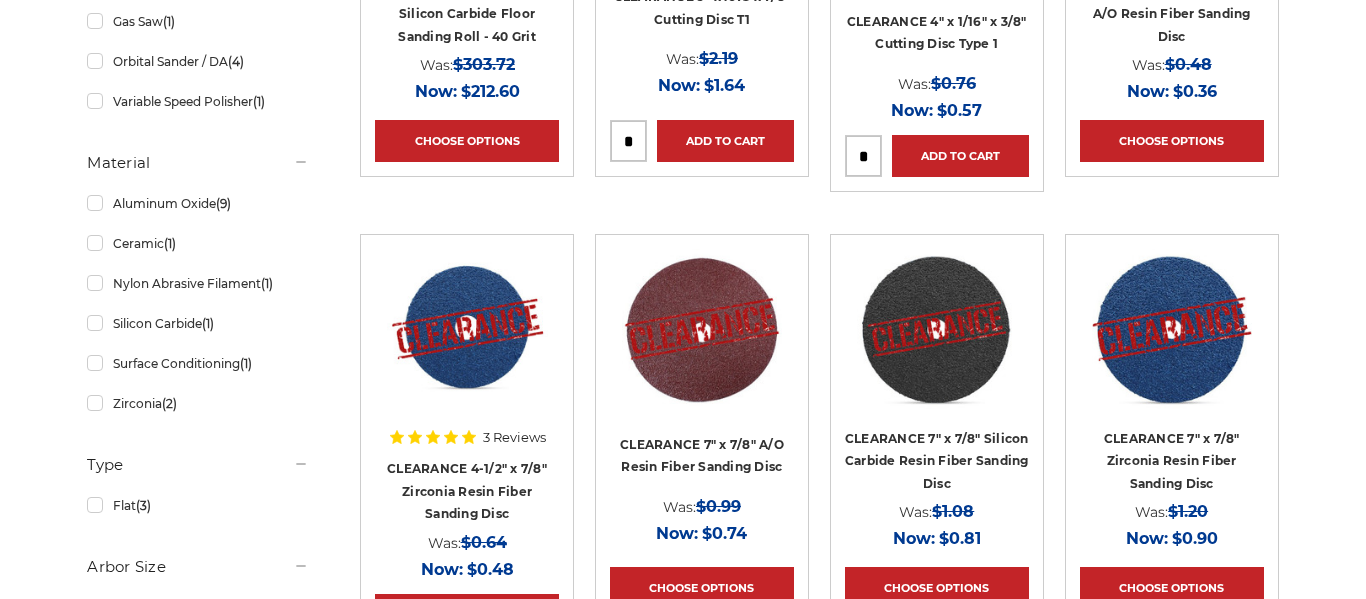 scroll, scrollTop: 672, scrollLeft: 0, axis: vertical 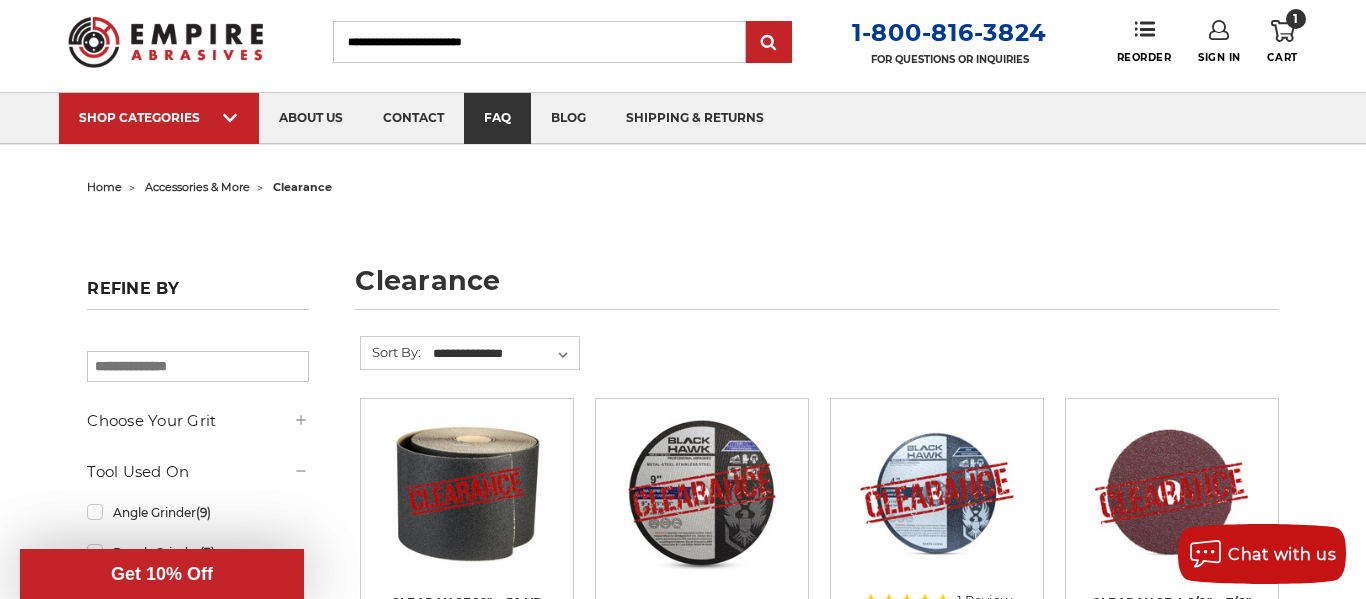 click on "faq" at bounding box center (497, 118) 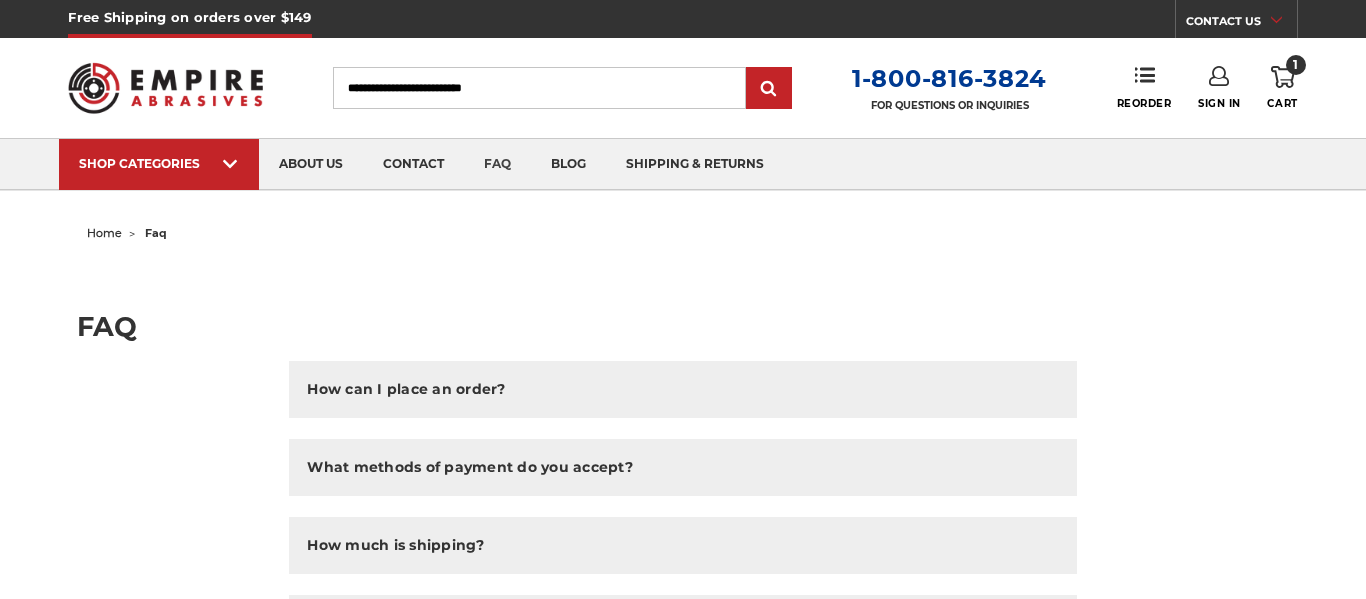 scroll, scrollTop: 46, scrollLeft: 0, axis: vertical 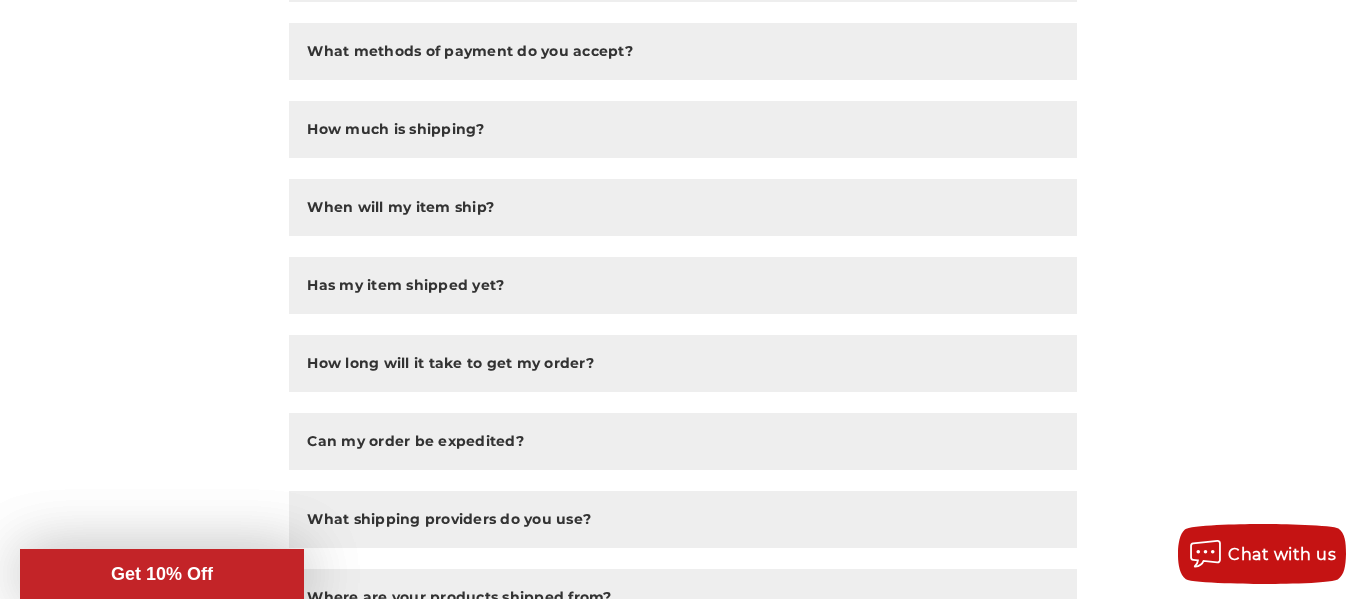 click on "How much is shipping?" at bounding box center (682, 129) 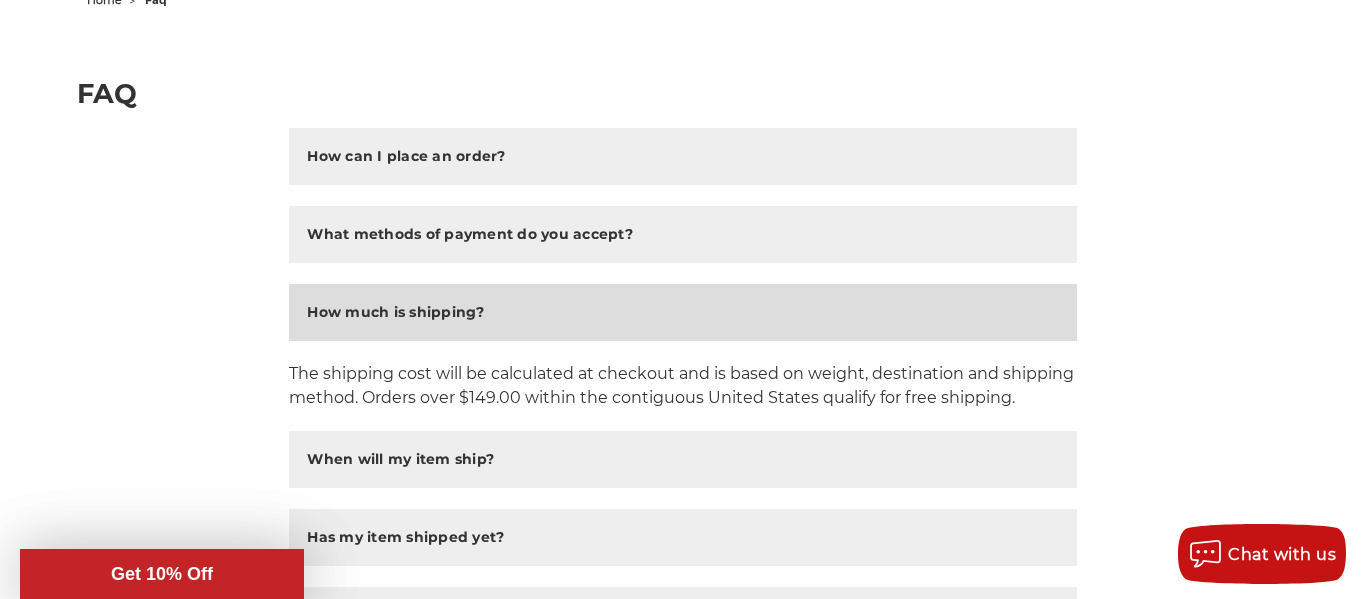 scroll, scrollTop: 230, scrollLeft: 0, axis: vertical 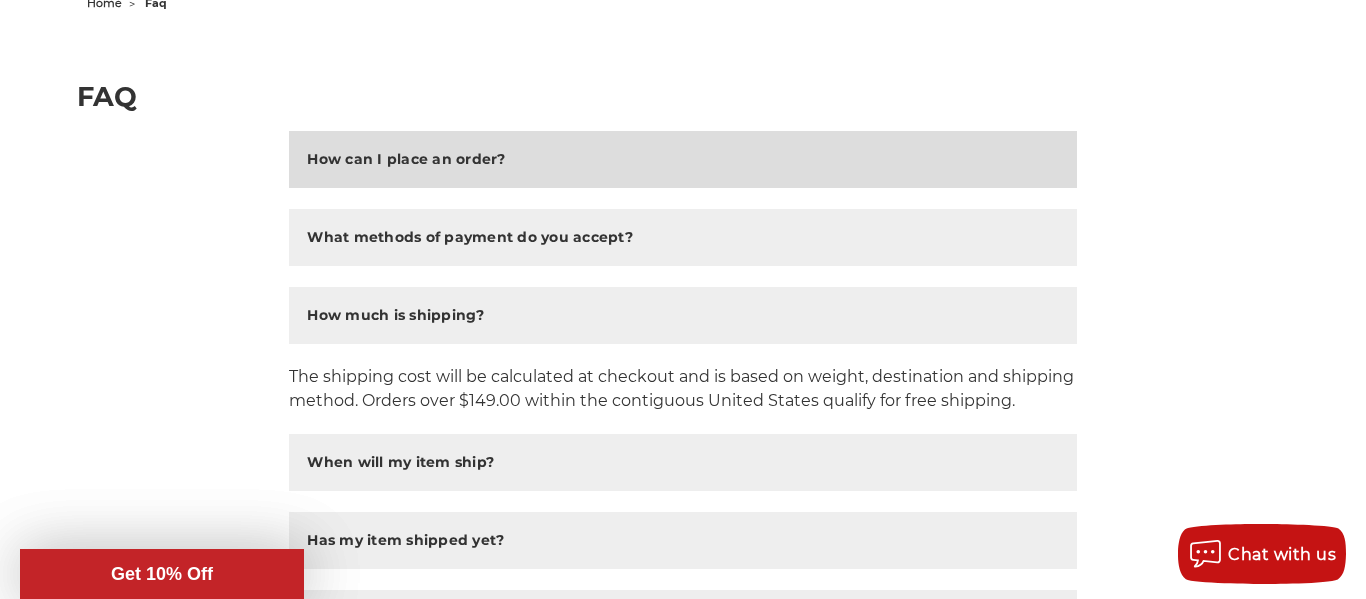 click on "How can I place an order?" at bounding box center (406, 159) 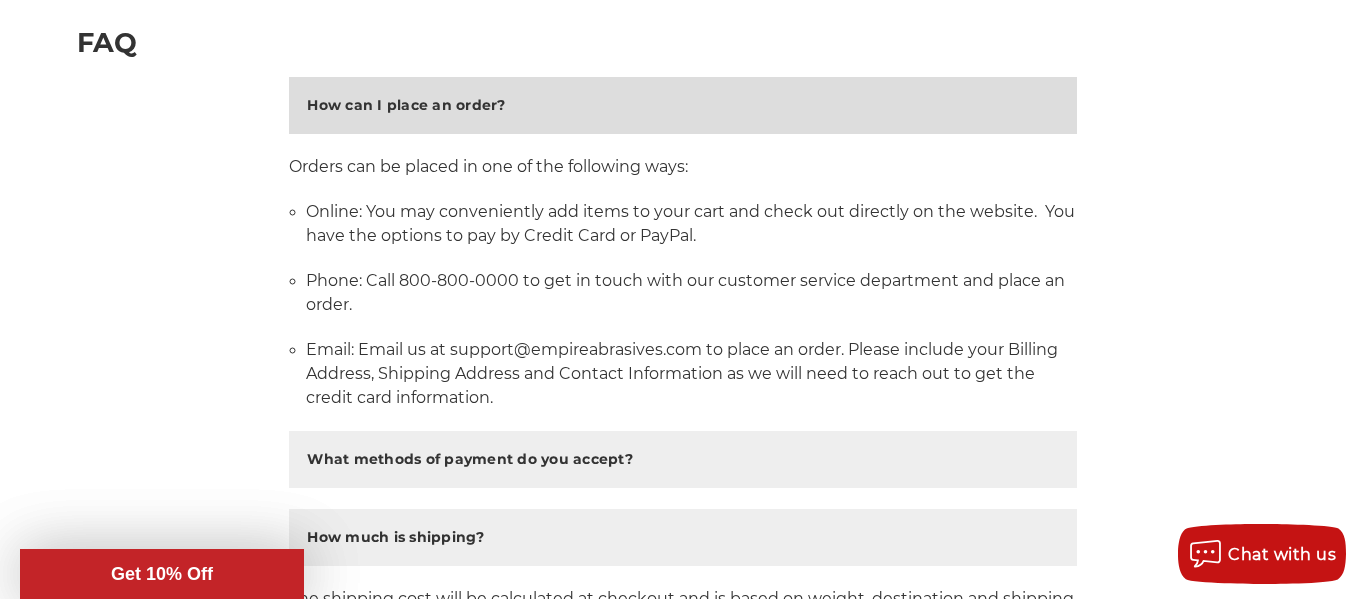 scroll, scrollTop: 0, scrollLeft: 0, axis: both 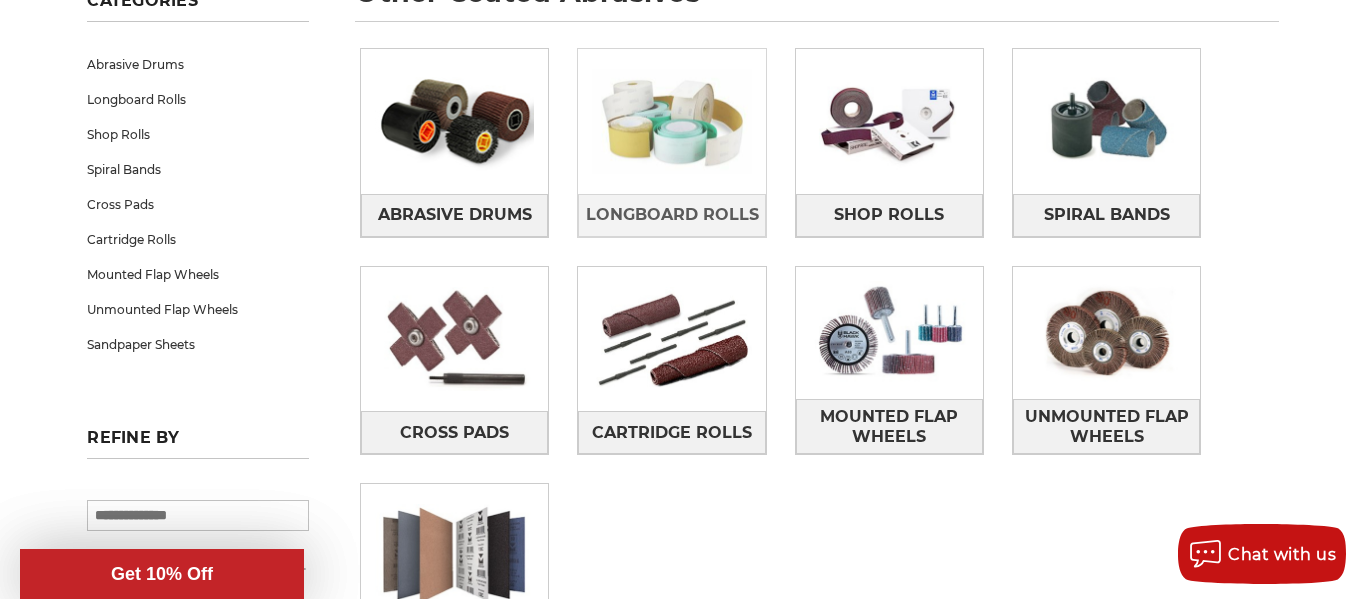 click at bounding box center [671, 121] 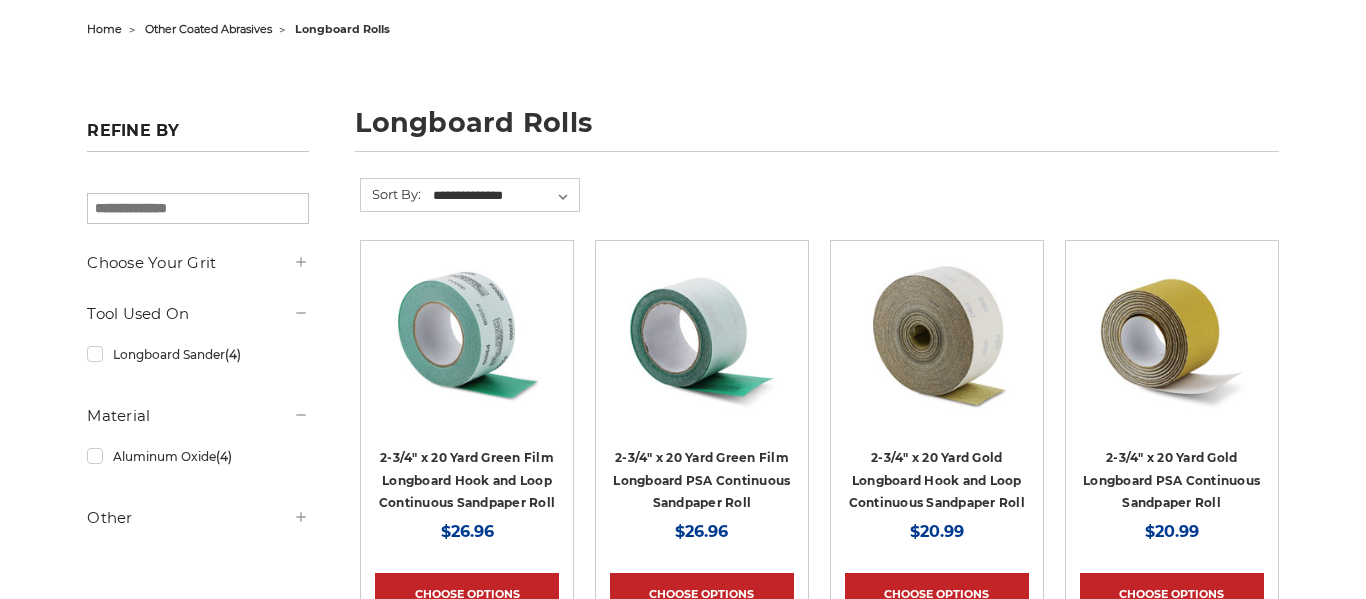 scroll, scrollTop: 204, scrollLeft: 0, axis: vertical 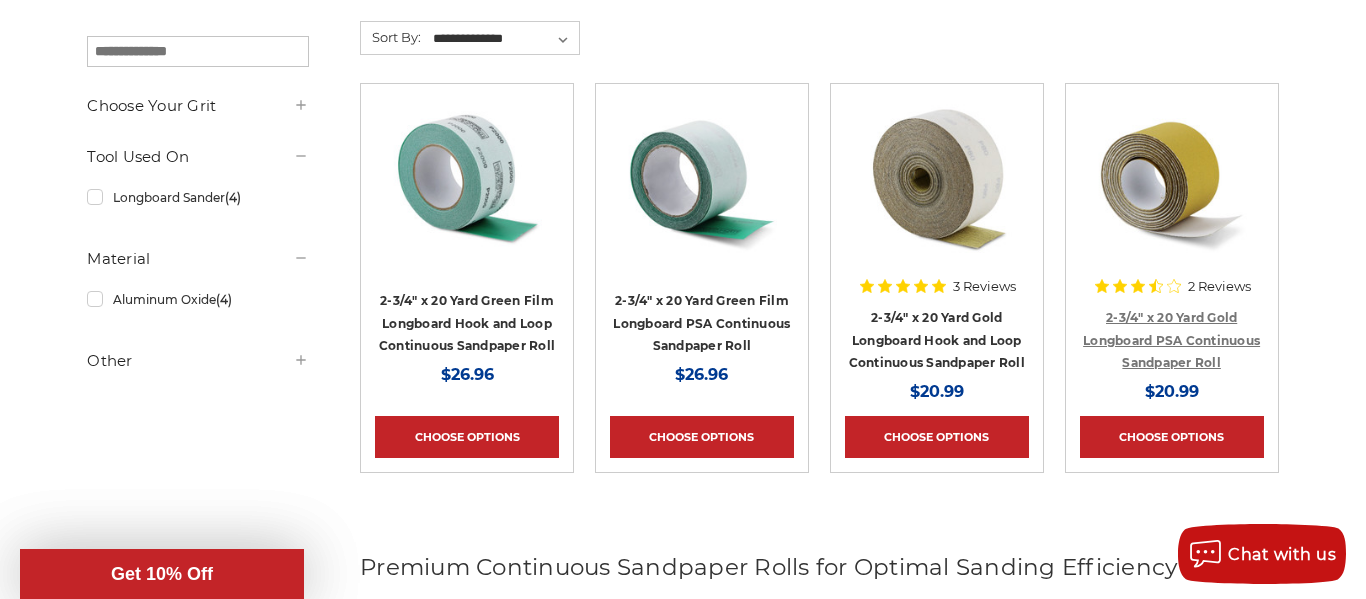 click on "2-3/4" x 20 Yard Gold Longboard PSA Continuous Sandpaper Roll" at bounding box center [1171, 340] 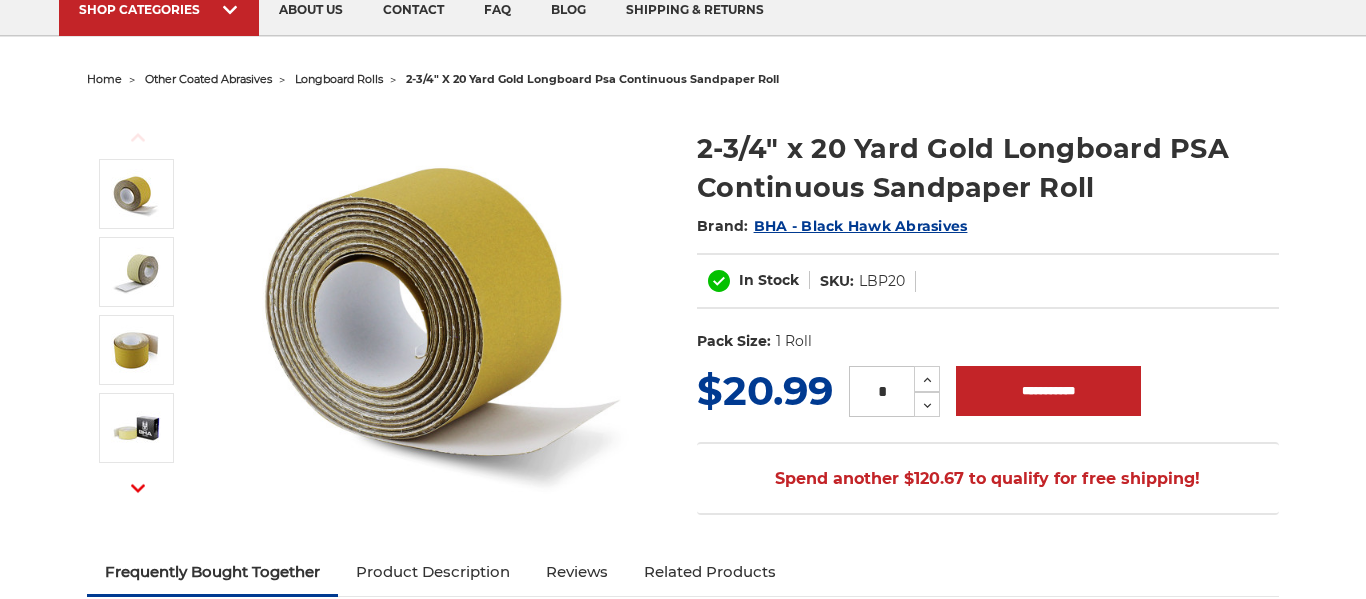 scroll, scrollTop: 154, scrollLeft: 0, axis: vertical 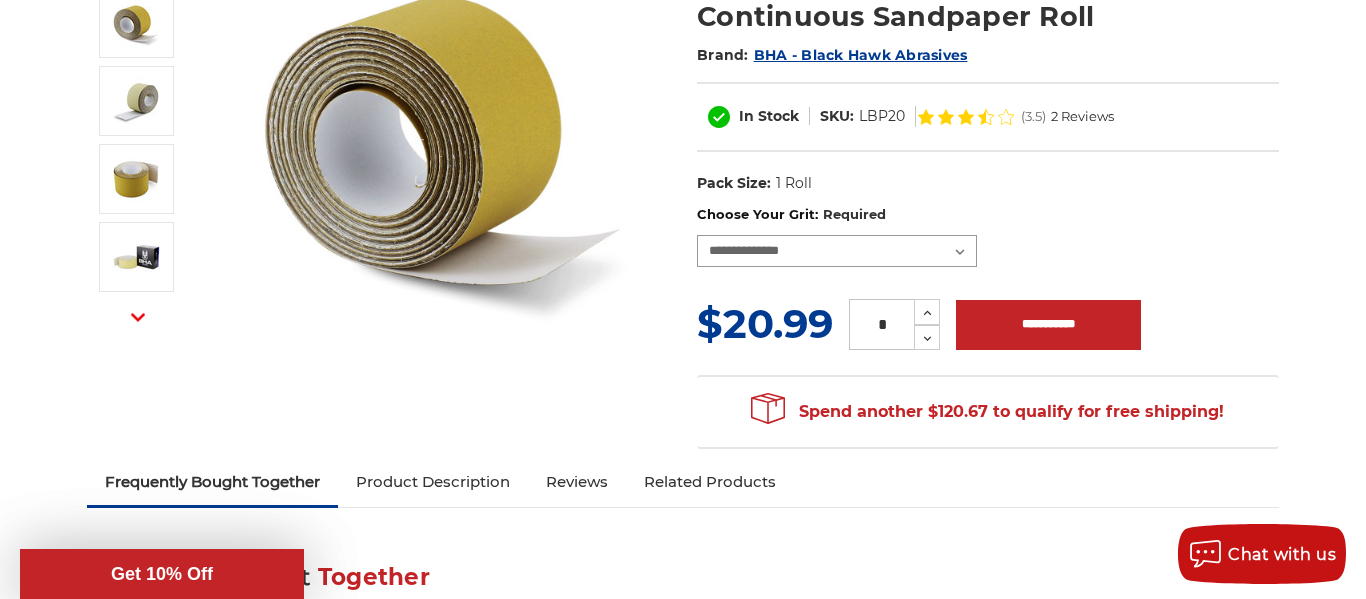 click on "**********" at bounding box center [837, 251] 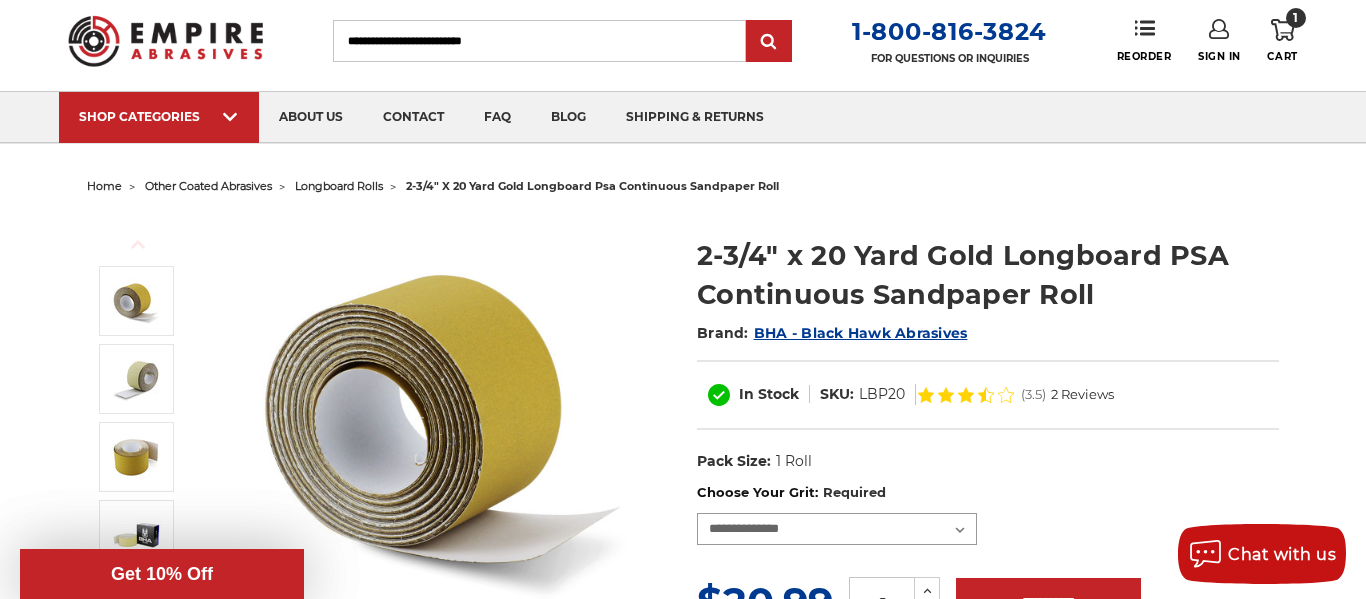 scroll, scrollTop: 0, scrollLeft: 0, axis: both 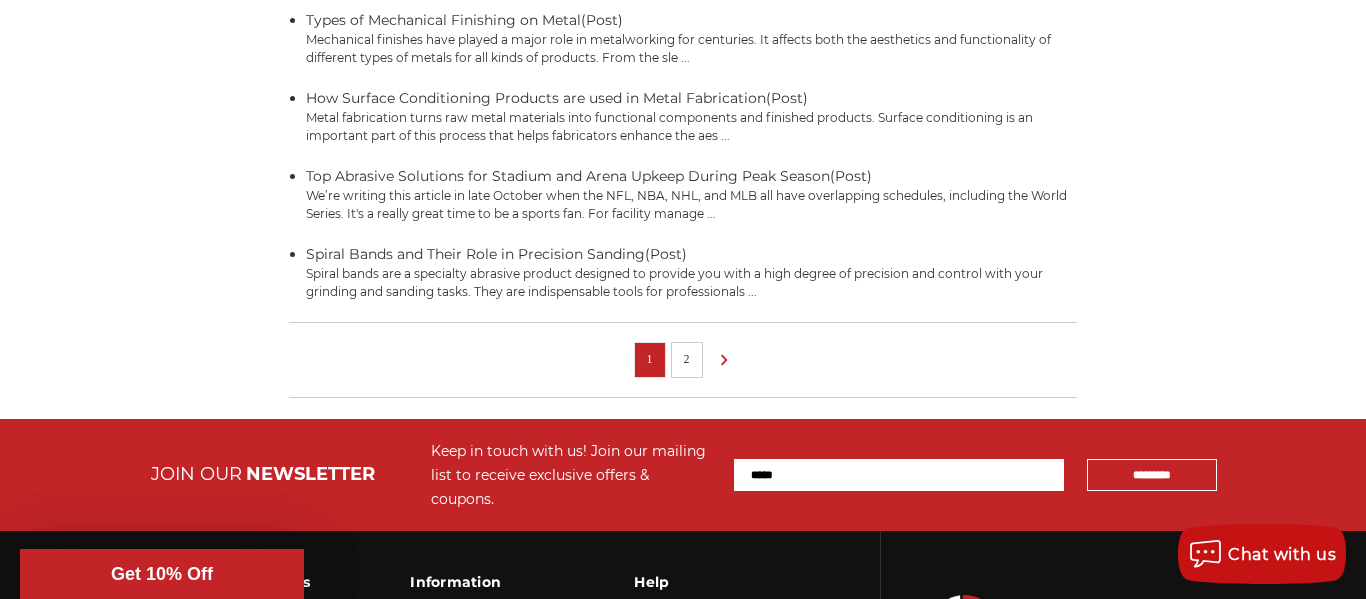 click on "2" at bounding box center (687, 359) 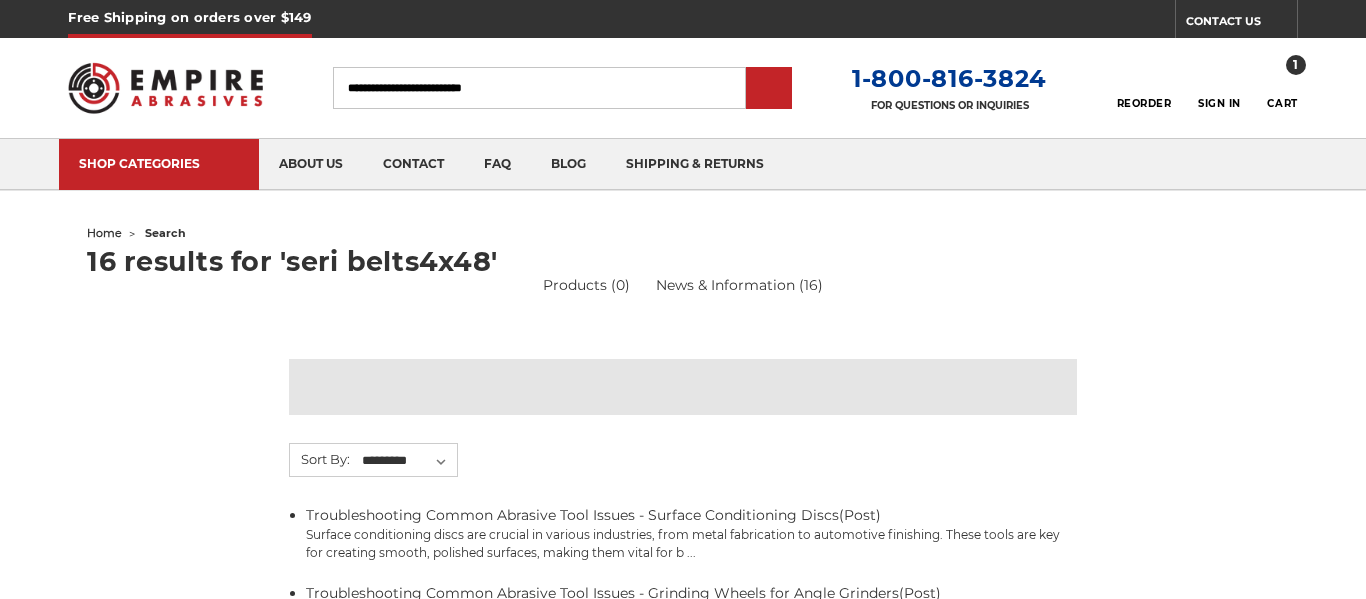 scroll, scrollTop: 0, scrollLeft: 0, axis: both 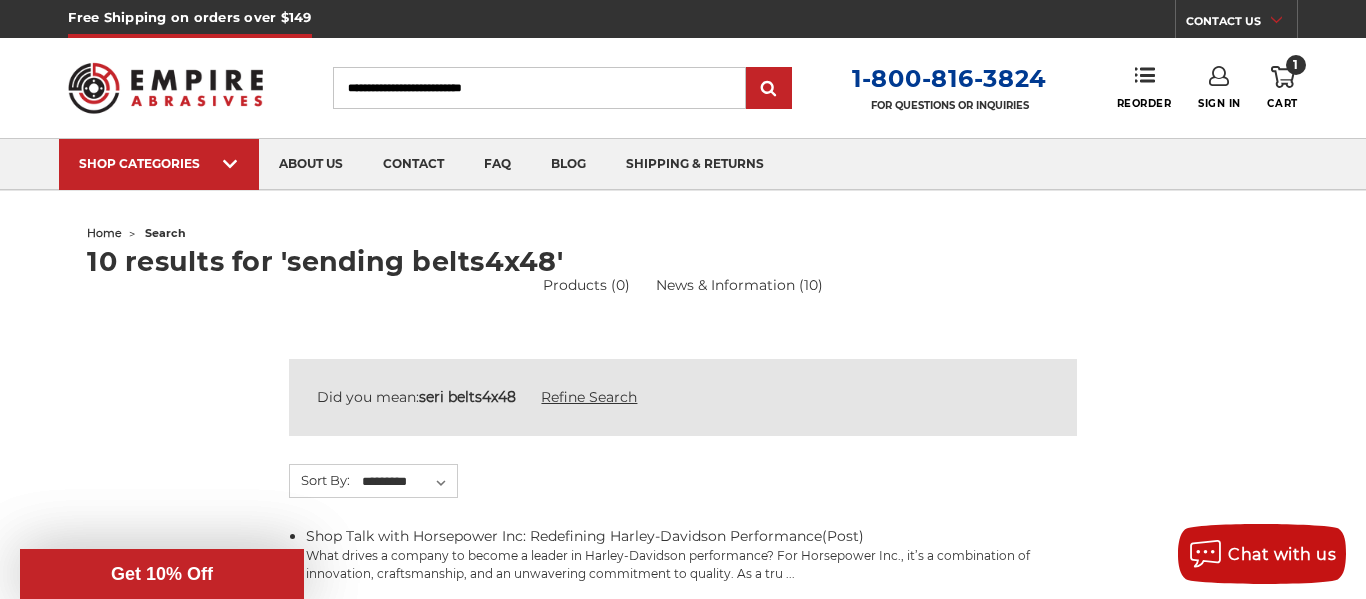 click on "Refine Search" at bounding box center [589, 397] 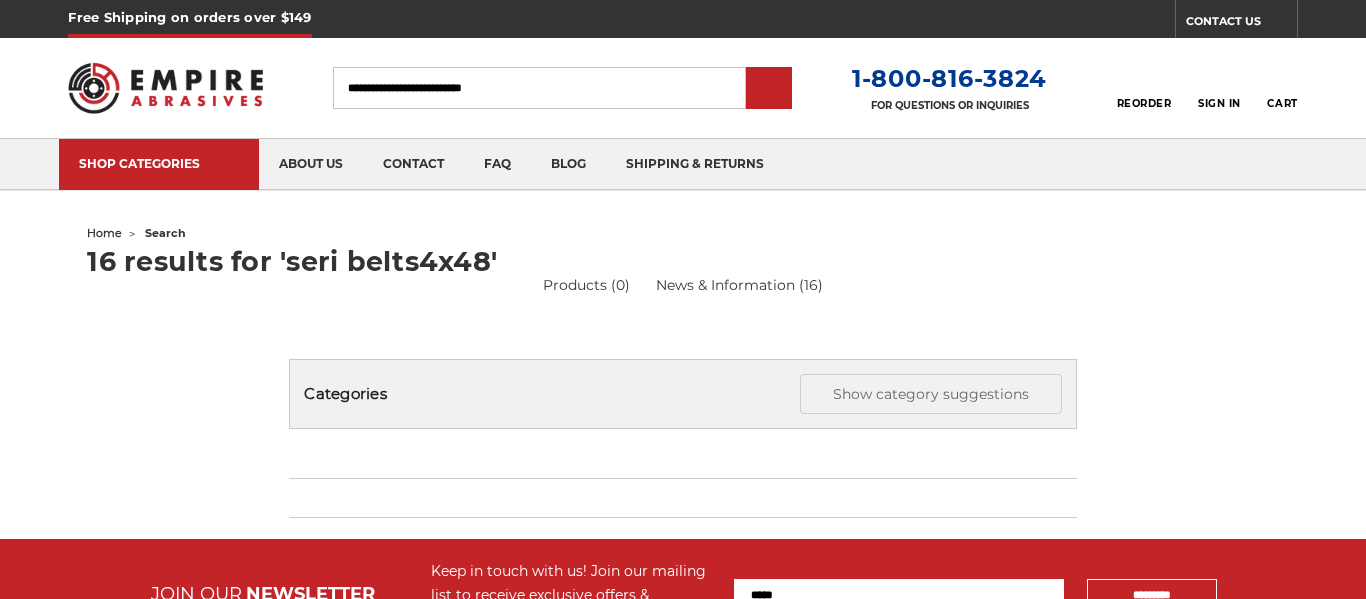 scroll, scrollTop: 0, scrollLeft: 0, axis: both 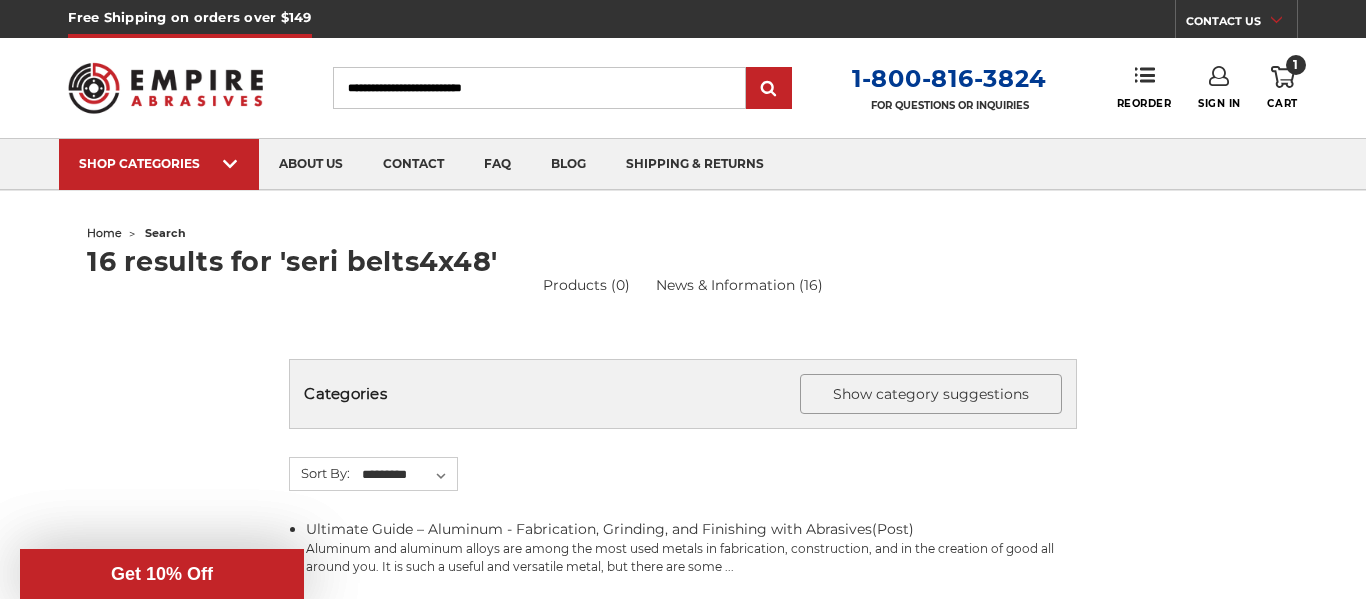 click on "Show category suggestions" at bounding box center [931, 394] 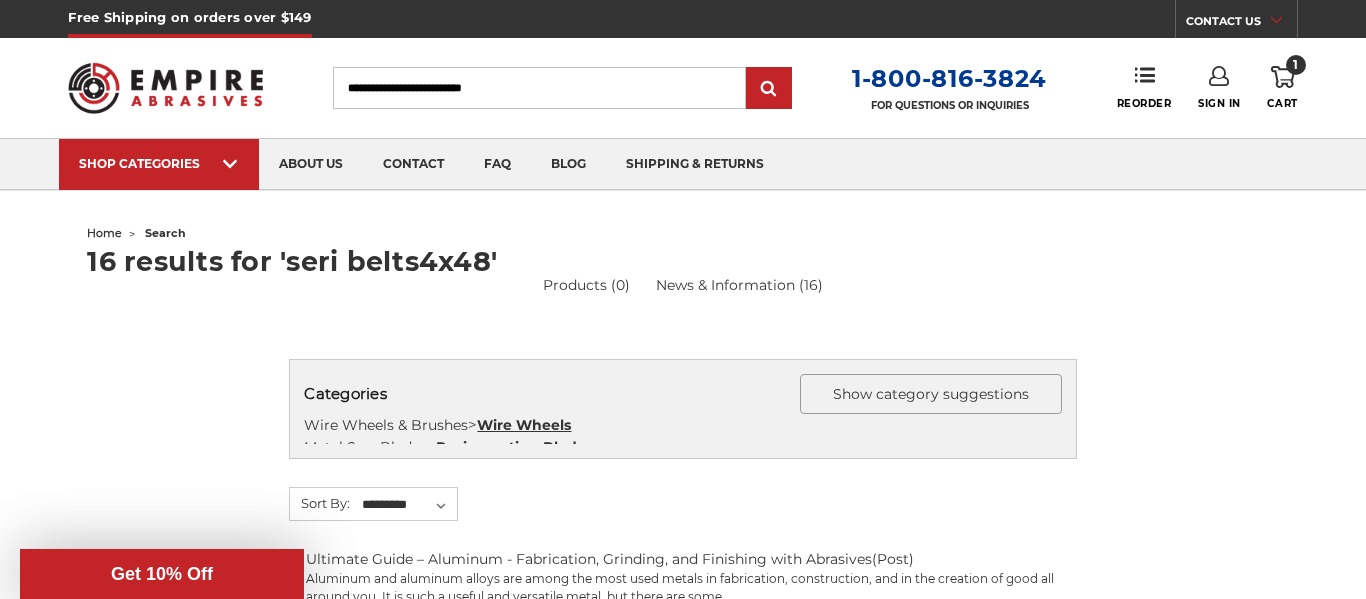 scroll, scrollTop: 0, scrollLeft: 0, axis: both 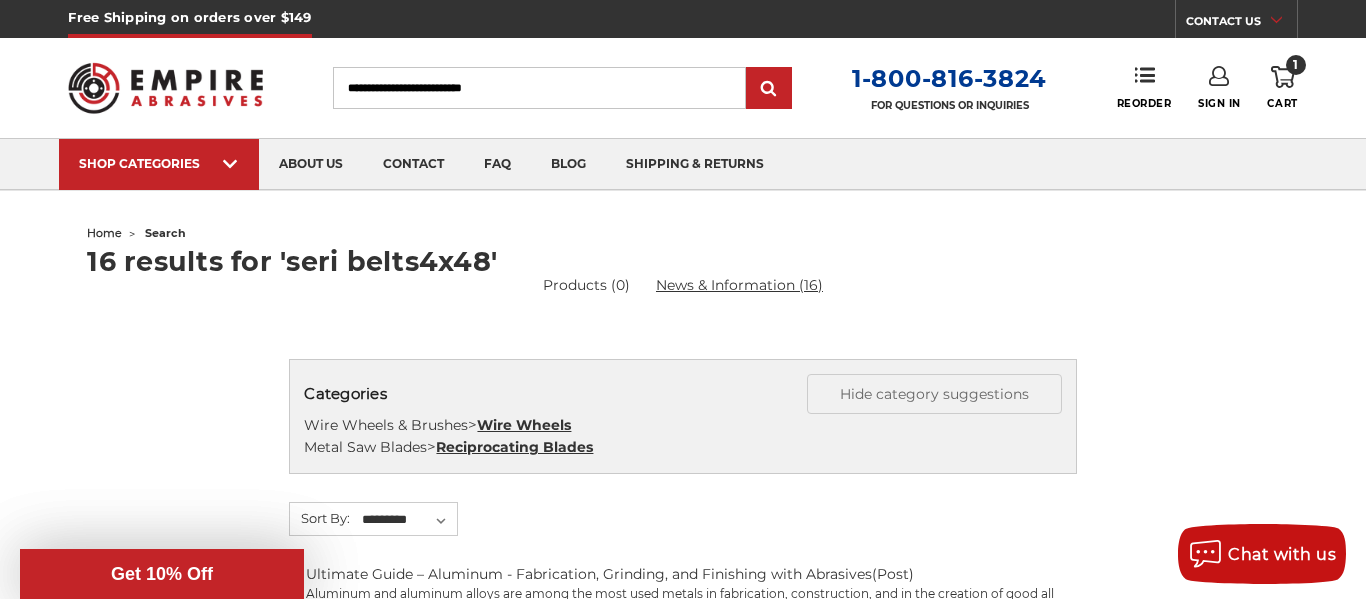 click on "News & Information (16)" at bounding box center (739, 285) 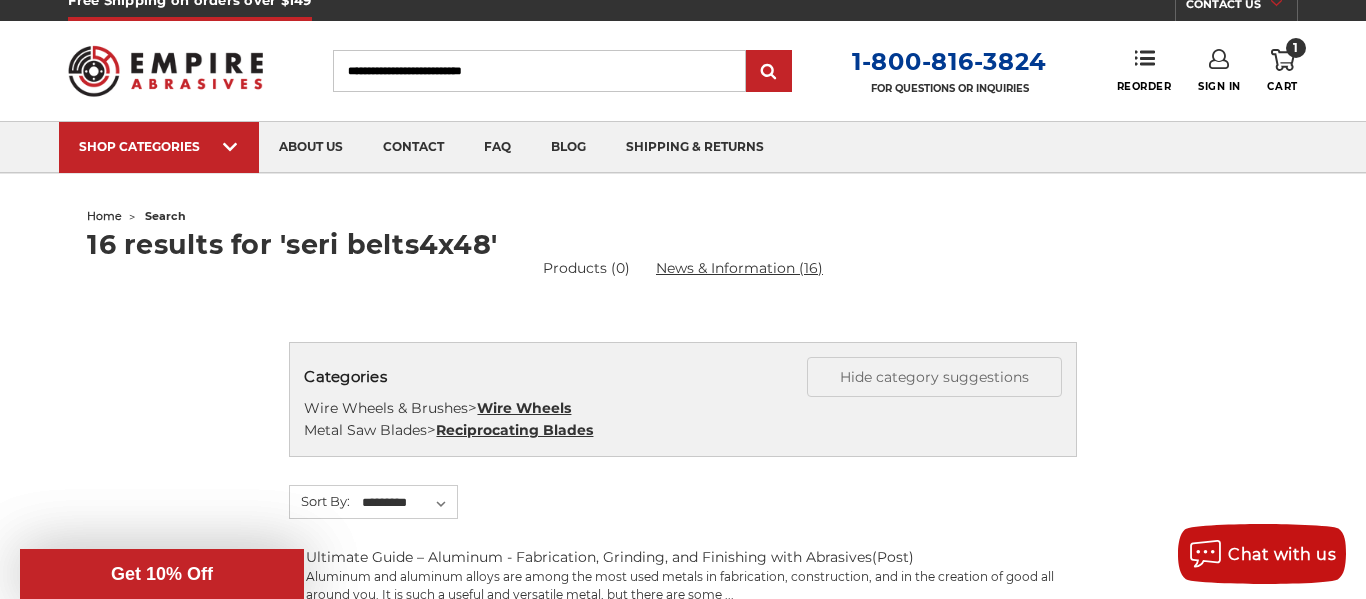 scroll, scrollTop: 0, scrollLeft: 0, axis: both 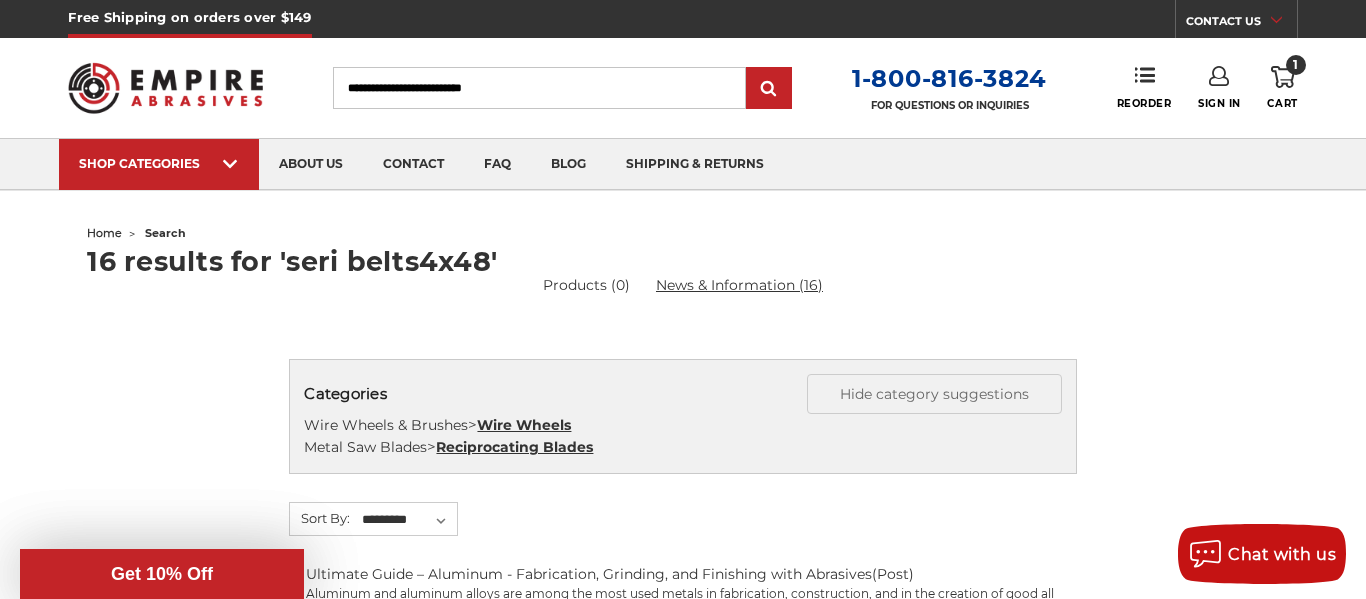 click on "News & Information (16)" at bounding box center (739, 285) 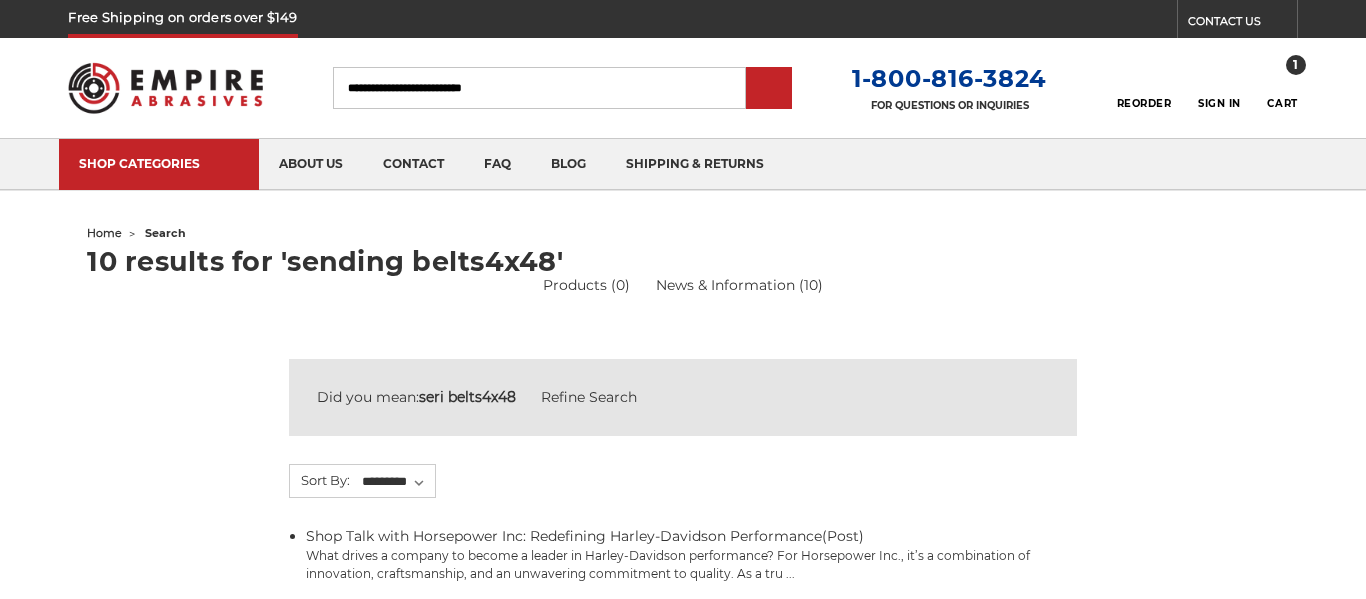 scroll, scrollTop: 0, scrollLeft: 0, axis: both 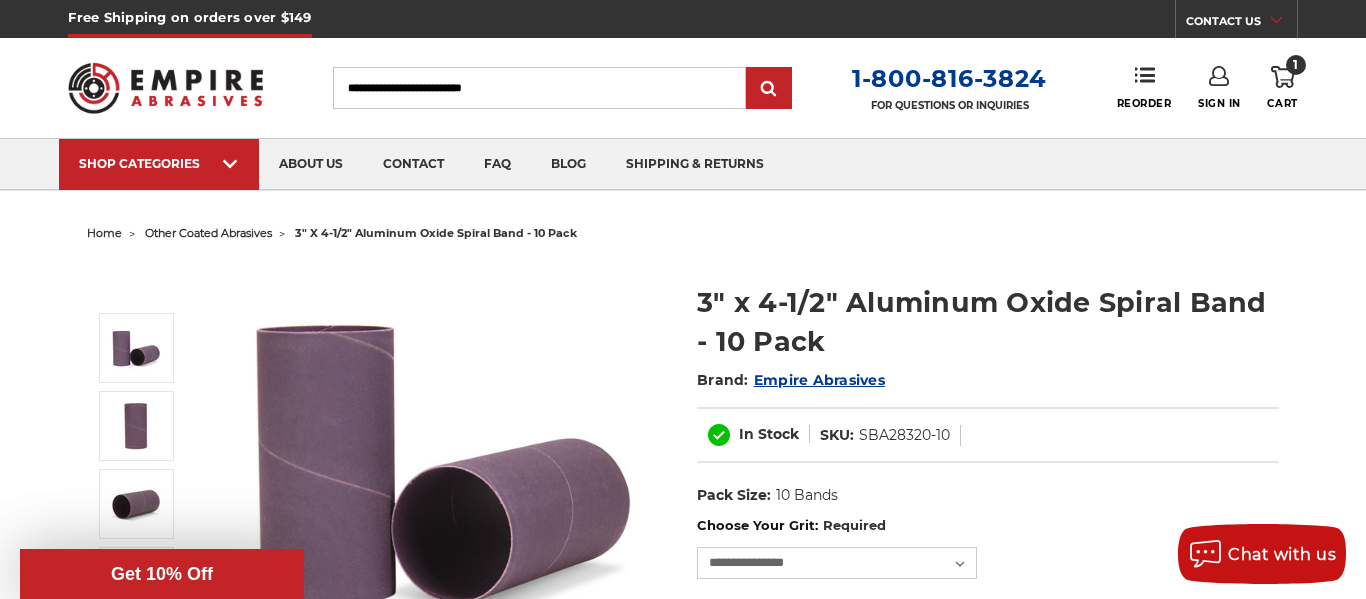 select on "****" 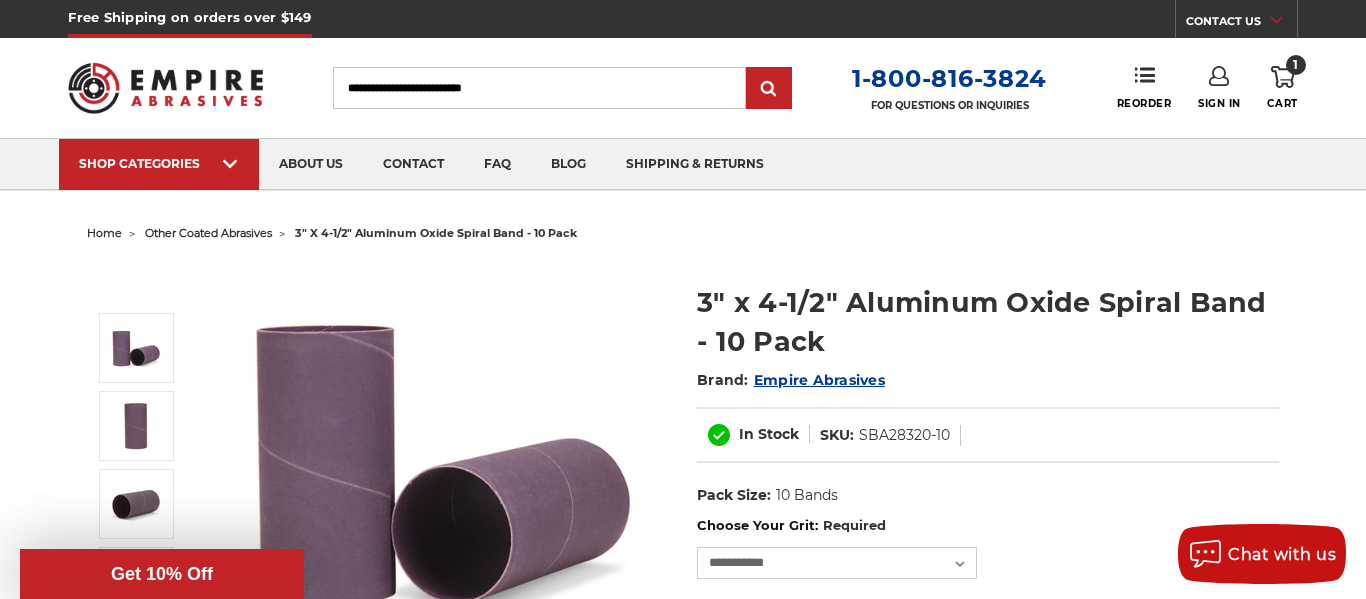 scroll, scrollTop: 0, scrollLeft: 0, axis: both 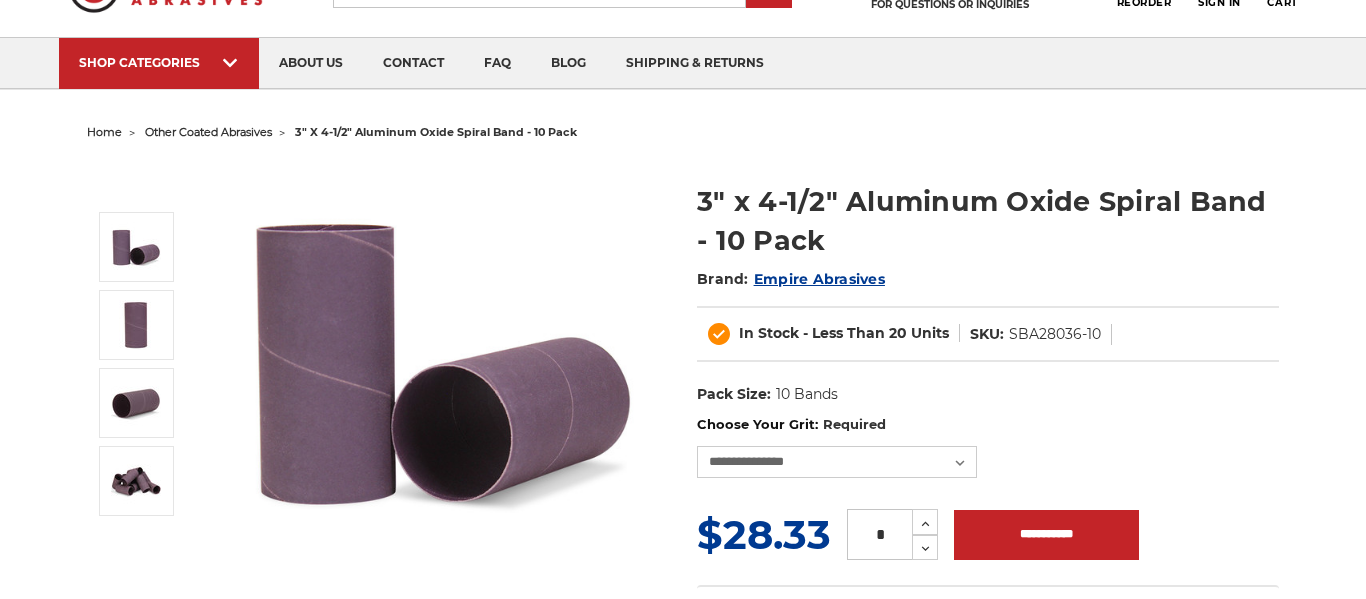 select on "****" 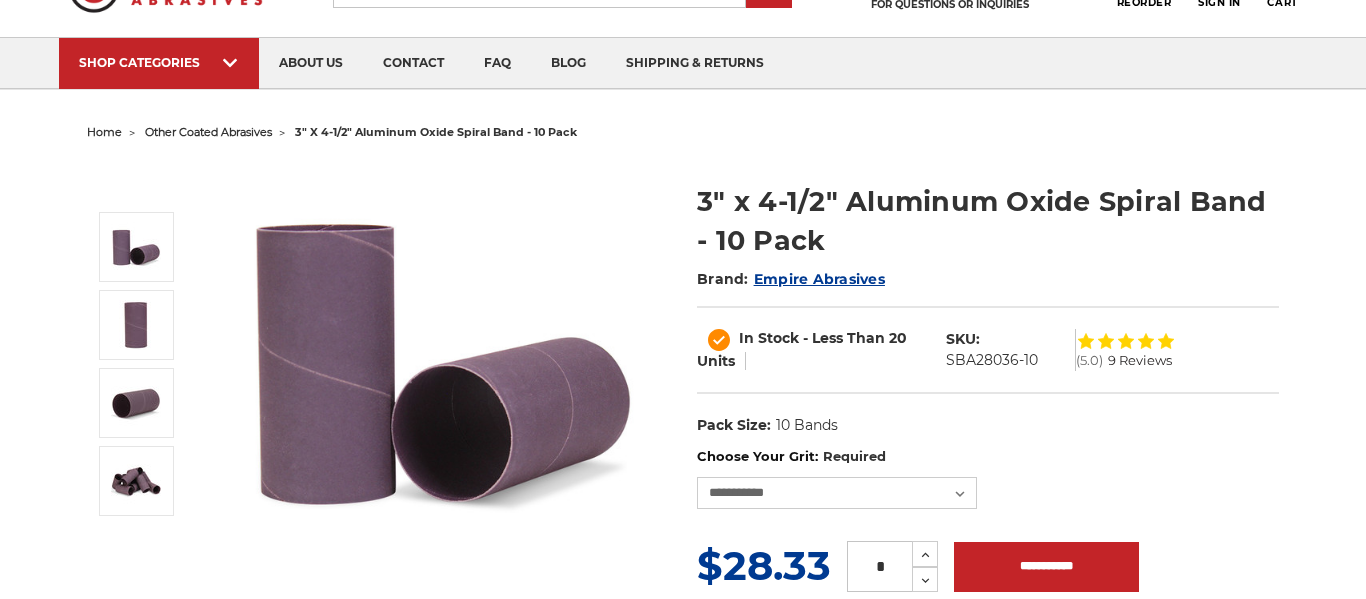 scroll, scrollTop: 0, scrollLeft: 0, axis: both 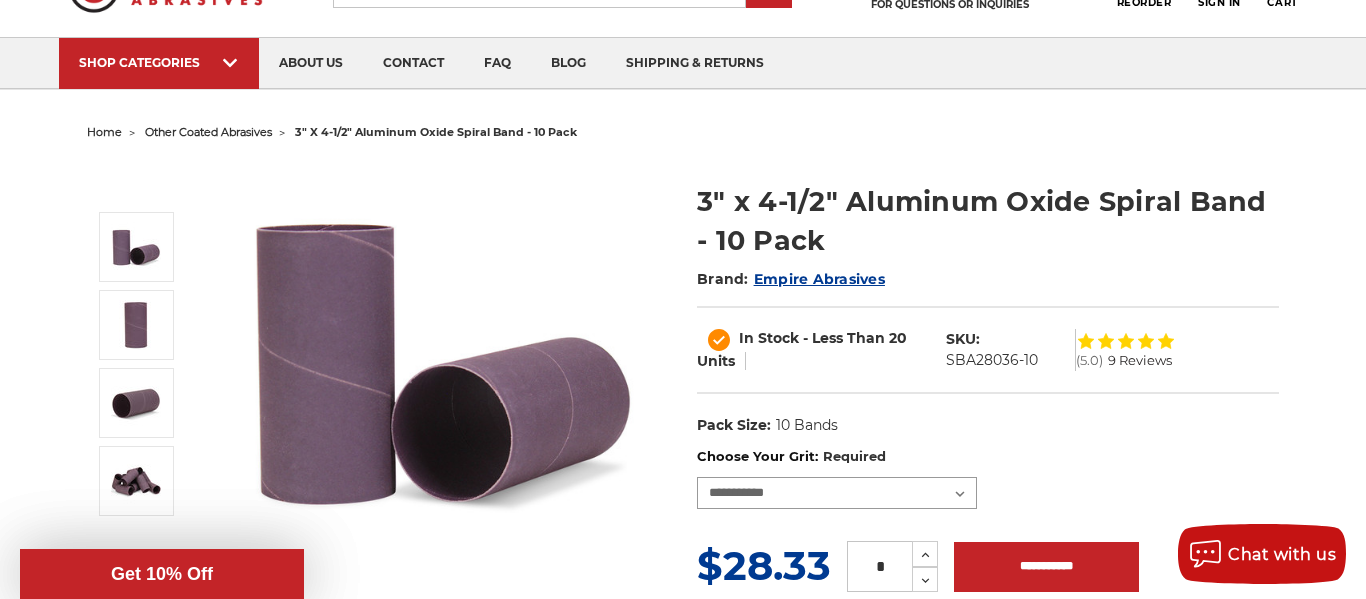 click on "**********" at bounding box center (837, 493) 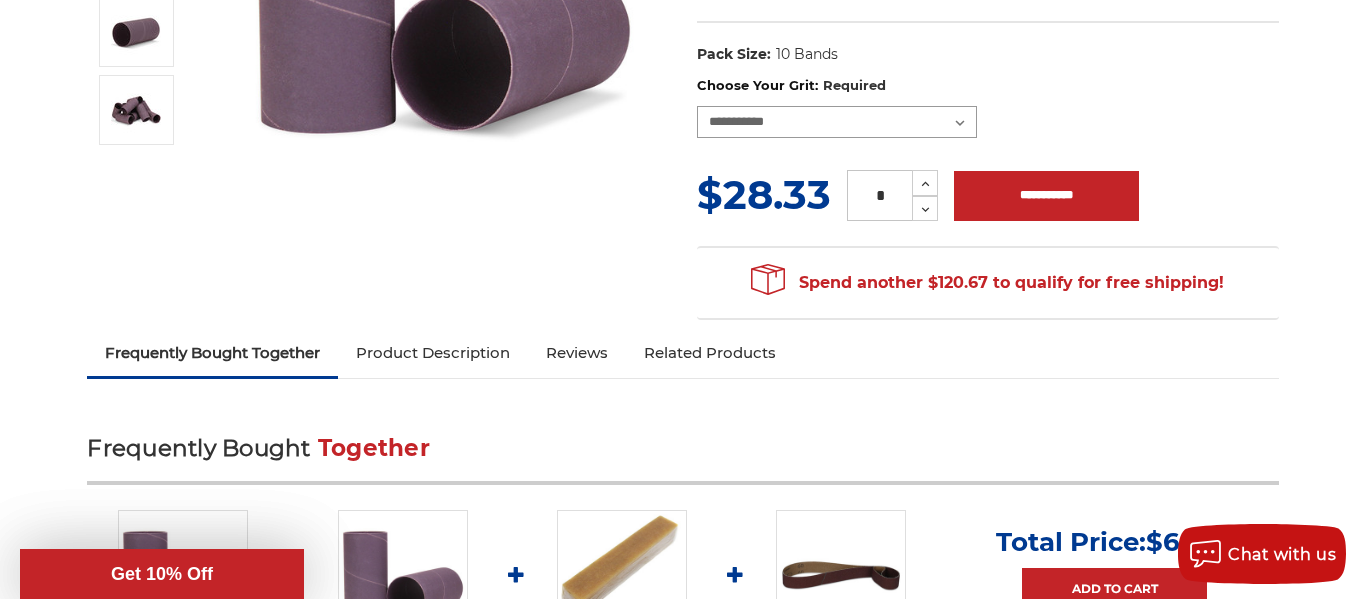 scroll, scrollTop: 470, scrollLeft: 0, axis: vertical 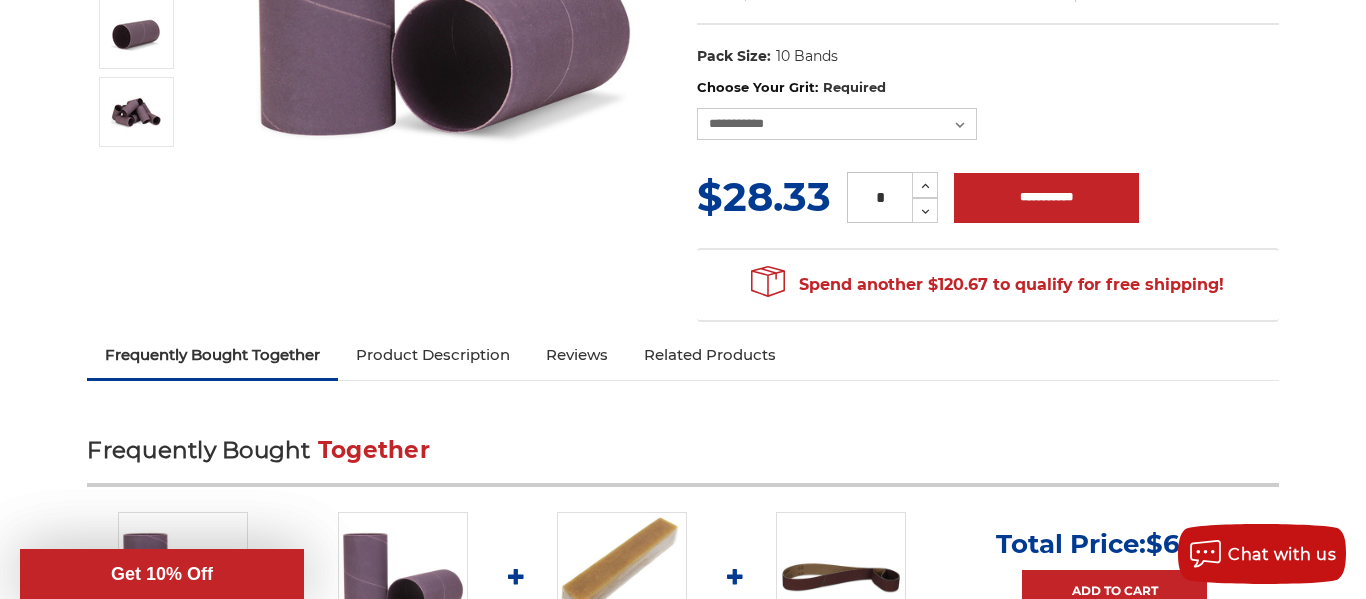 click on "Related Products" at bounding box center (710, 355) 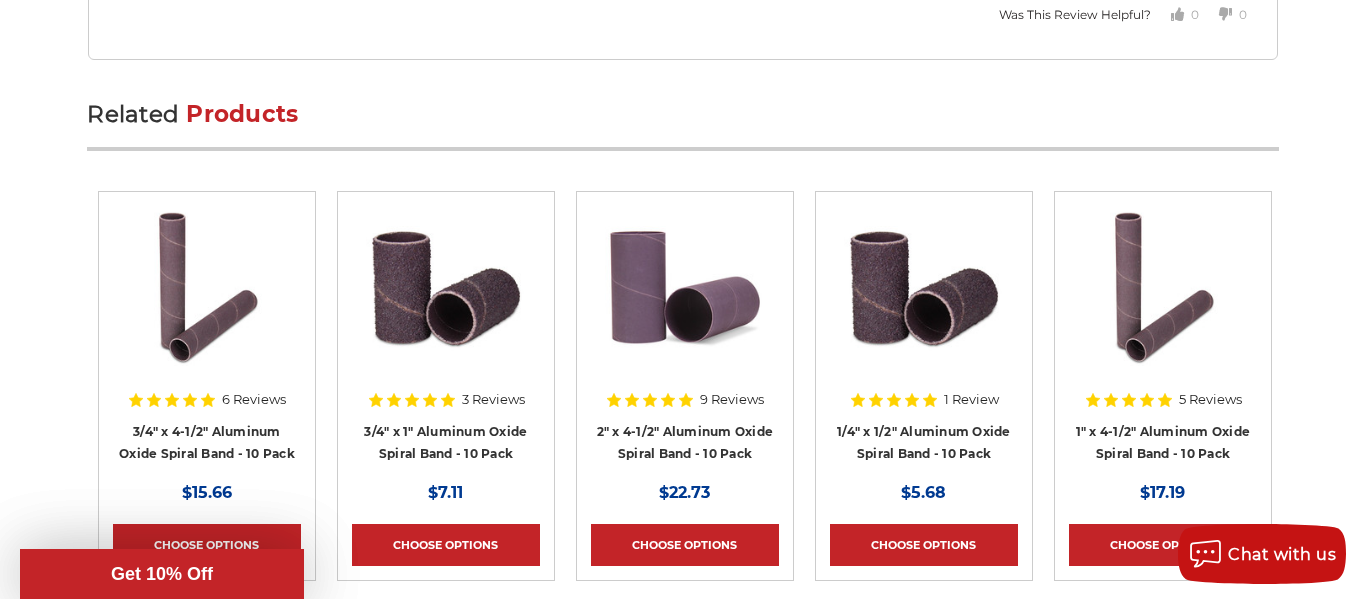 scroll, scrollTop: 5556, scrollLeft: 0, axis: vertical 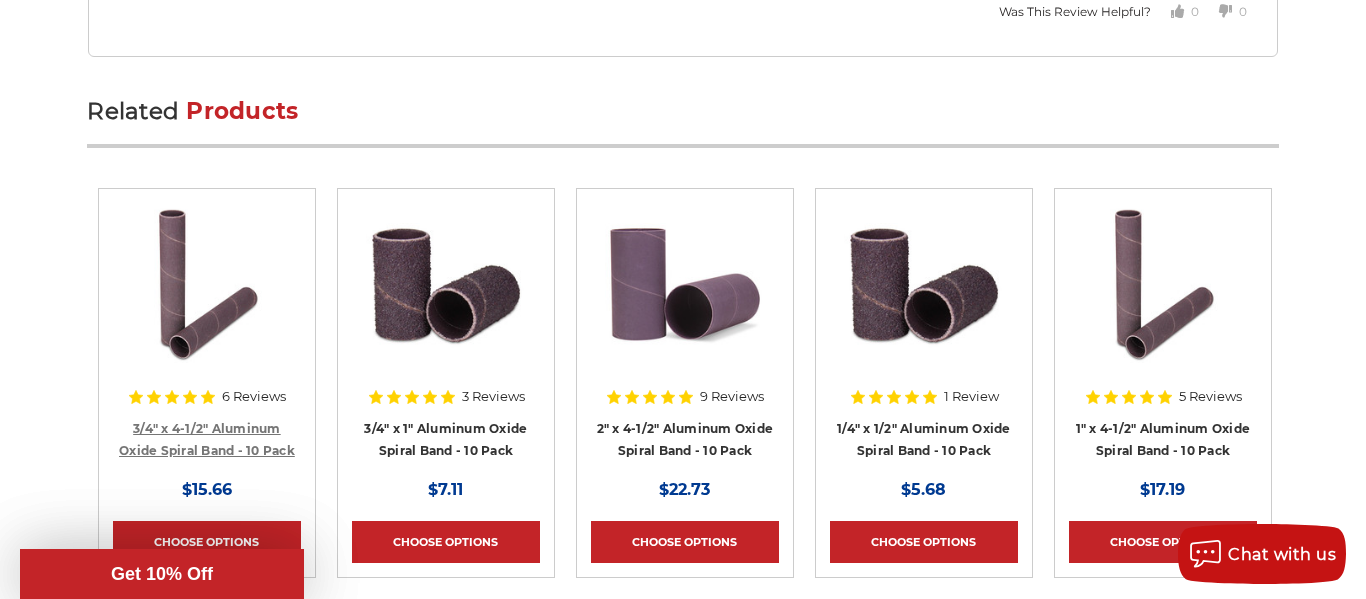 click on "3/4" x 4-1/2" Aluminum Oxide Spiral Band - 10 Pack" at bounding box center [207, 440] 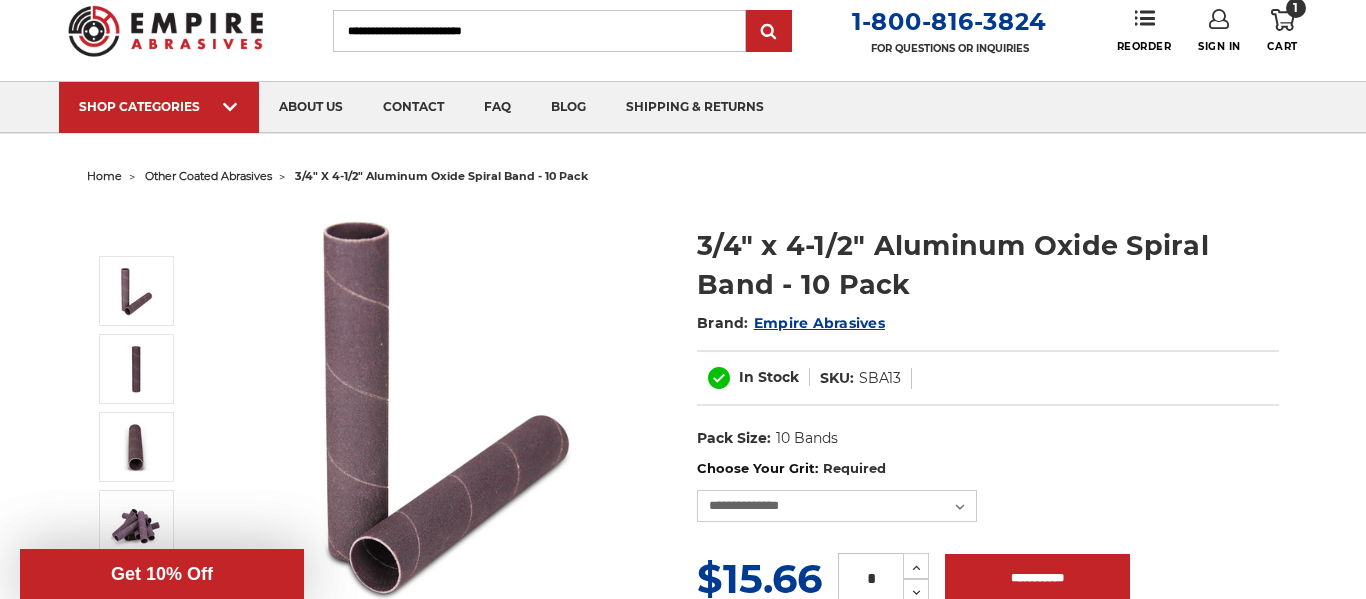 scroll, scrollTop: 109, scrollLeft: 0, axis: vertical 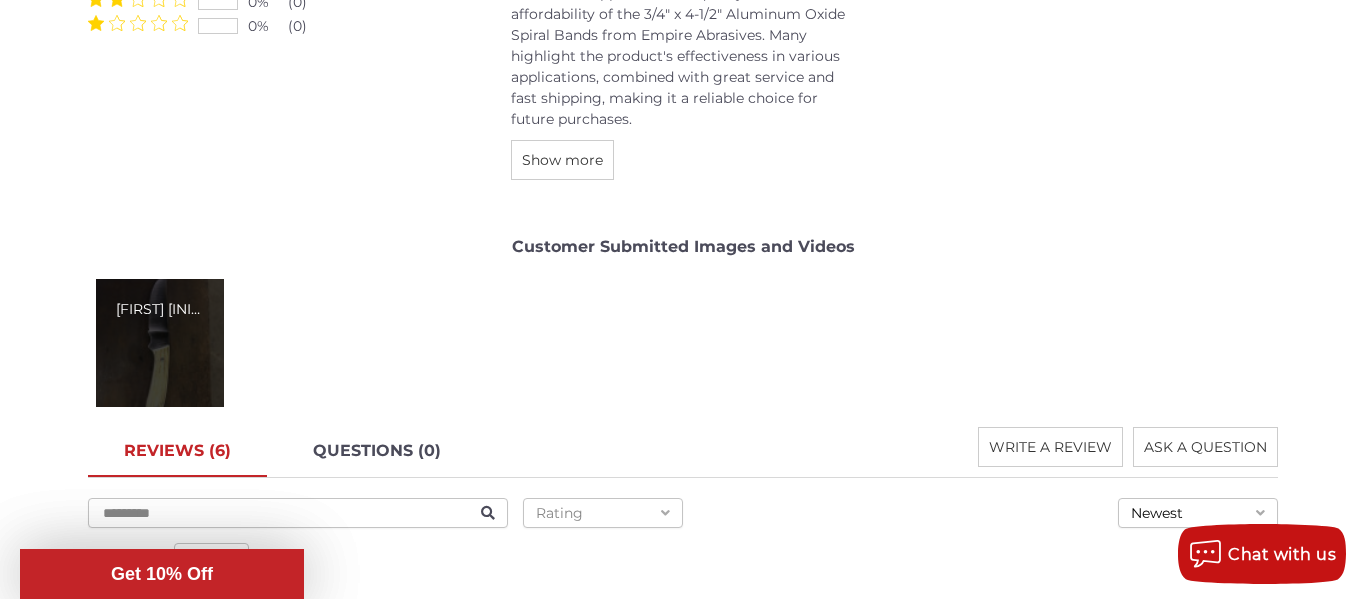 click on "Alan D." at bounding box center (160, 343) 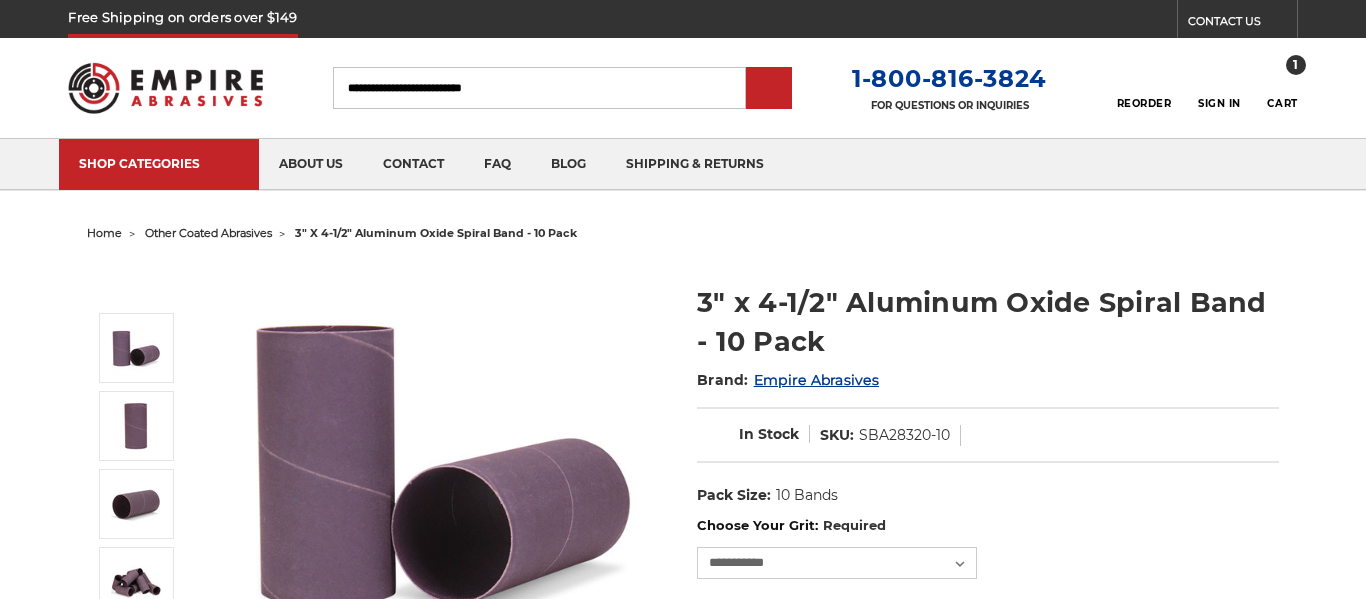 select on "****" 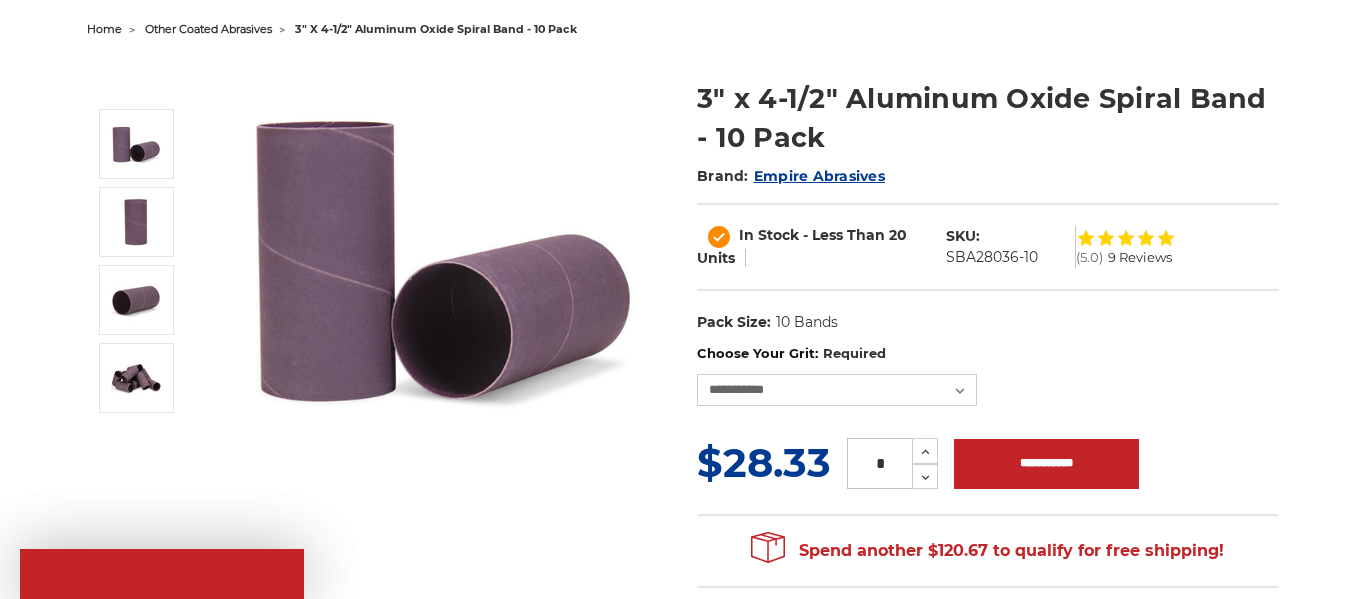 scroll, scrollTop: 259, scrollLeft: 0, axis: vertical 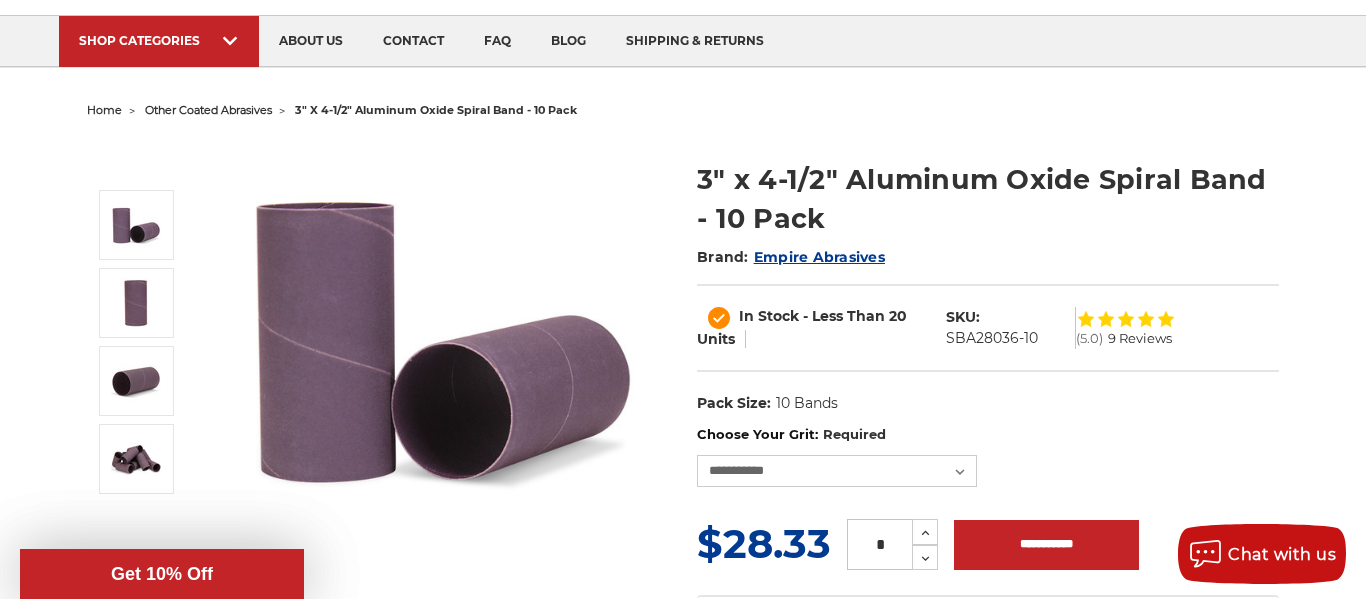 click on "Choose Your Grit:
Required" at bounding box center (988, 435) 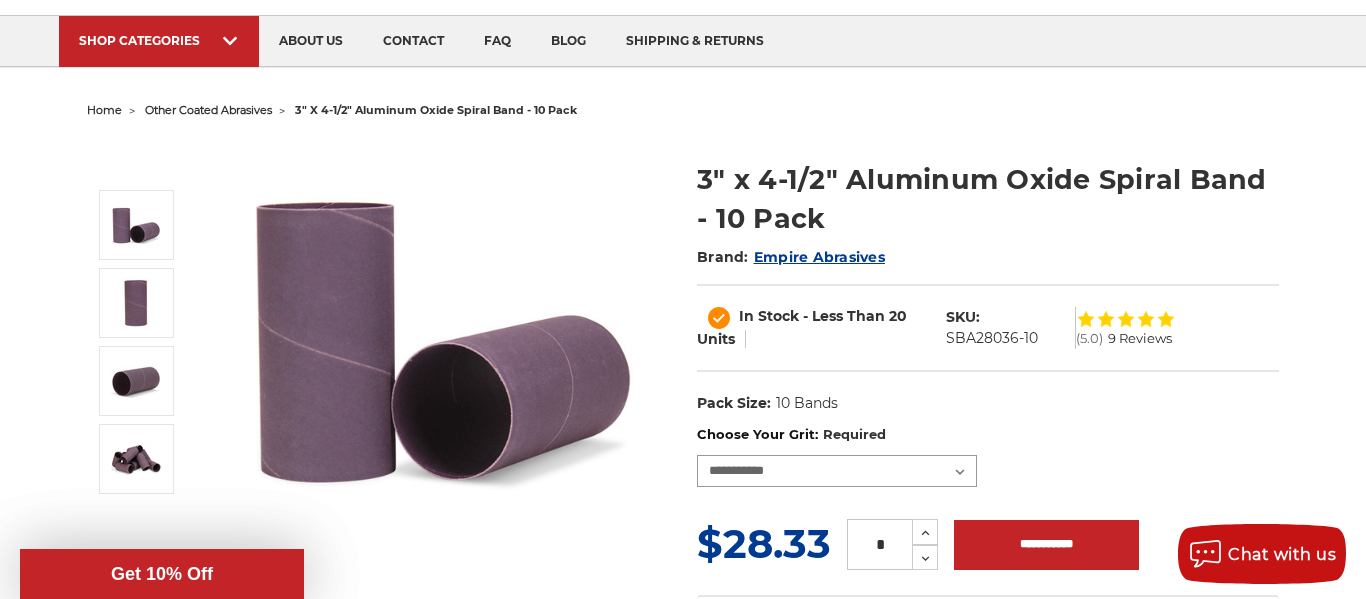 click on "**********" at bounding box center (837, 471) 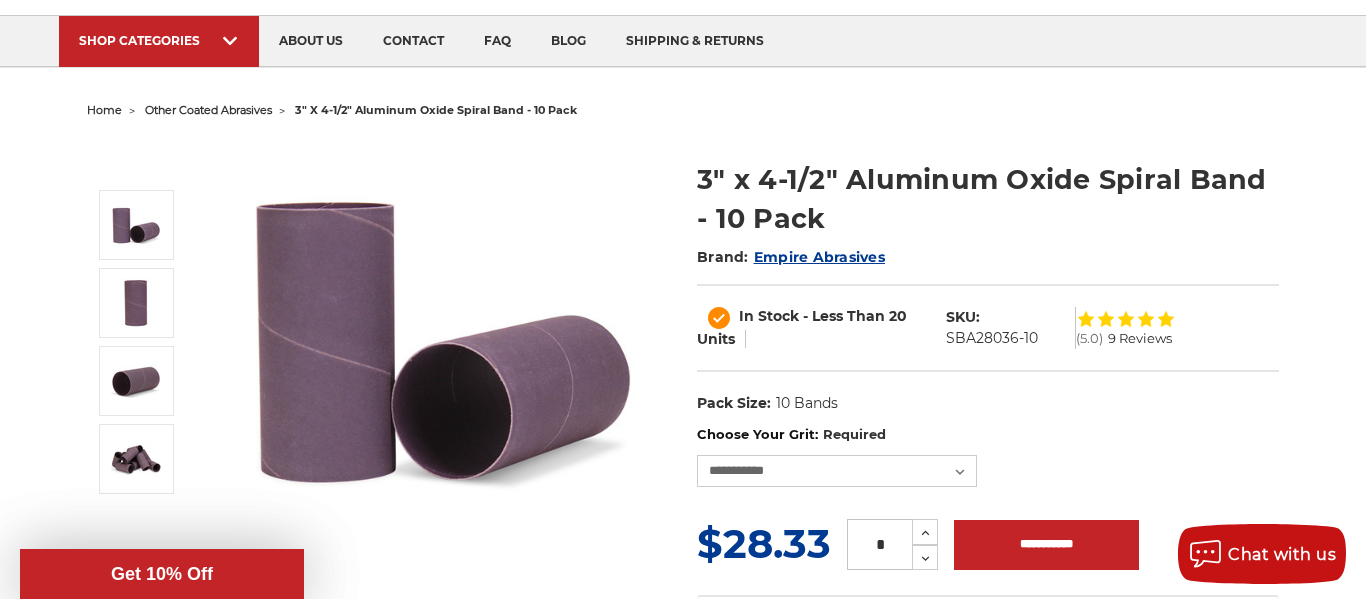 click on "Required" at bounding box center [854, 434] 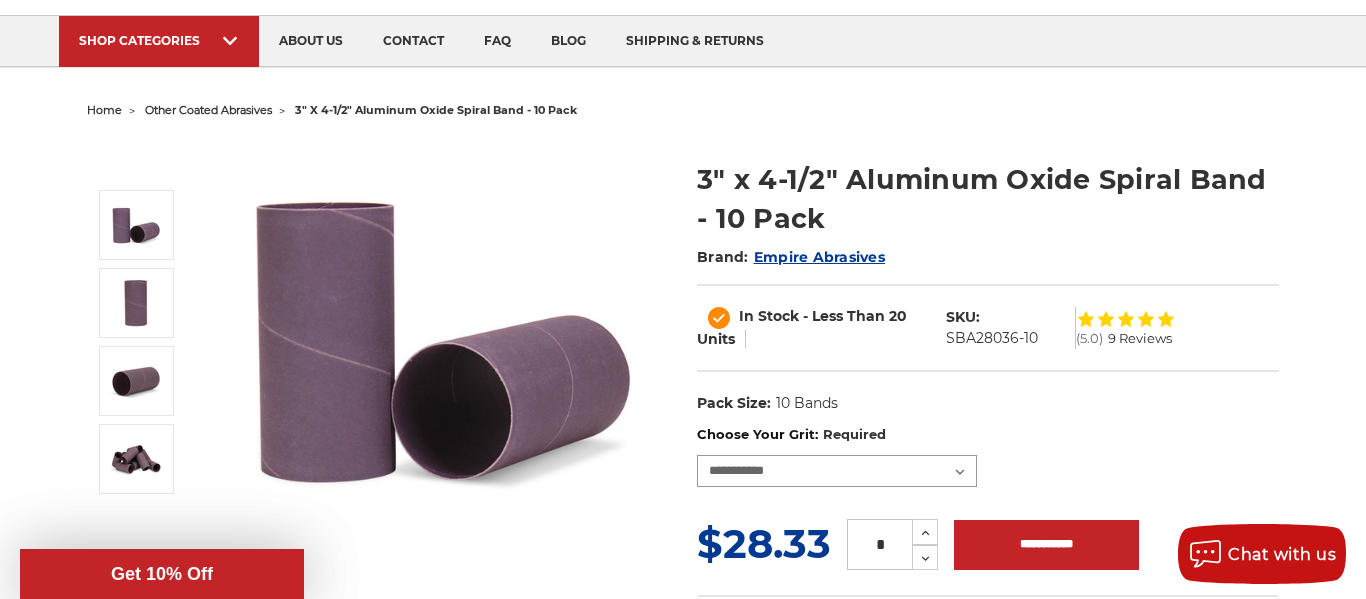 click on "**********" at bounding box center [837, 471] 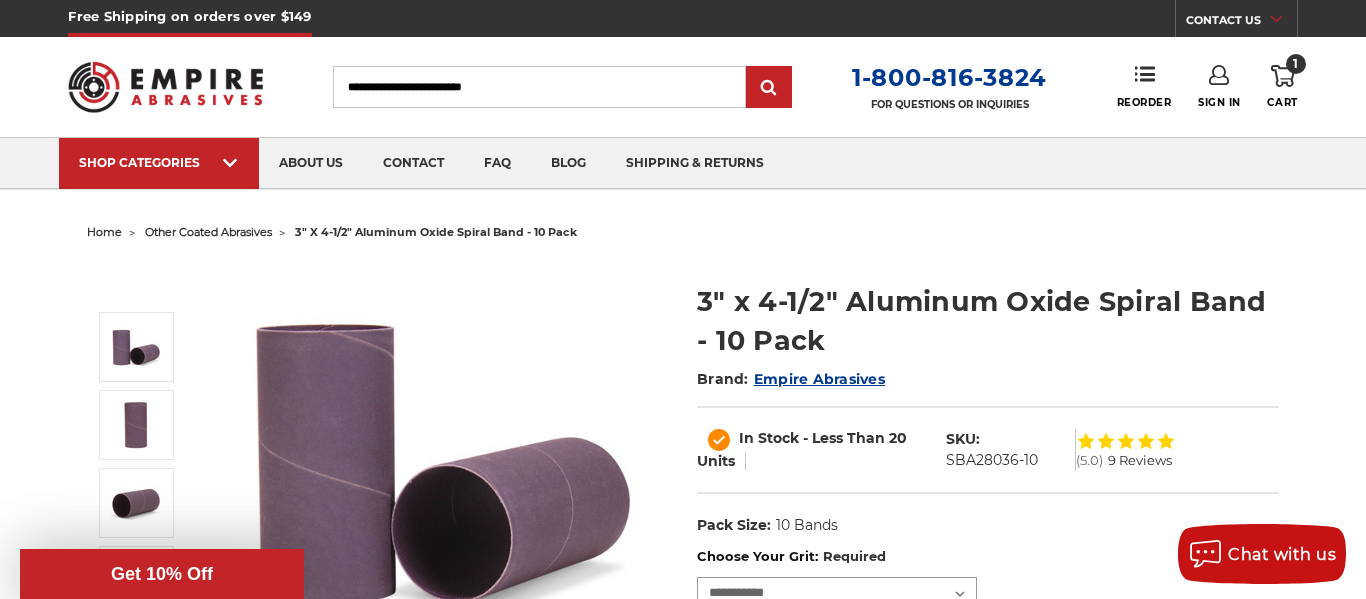 scroll, scrollTop: 0, scrollLeft: 0, axis: both 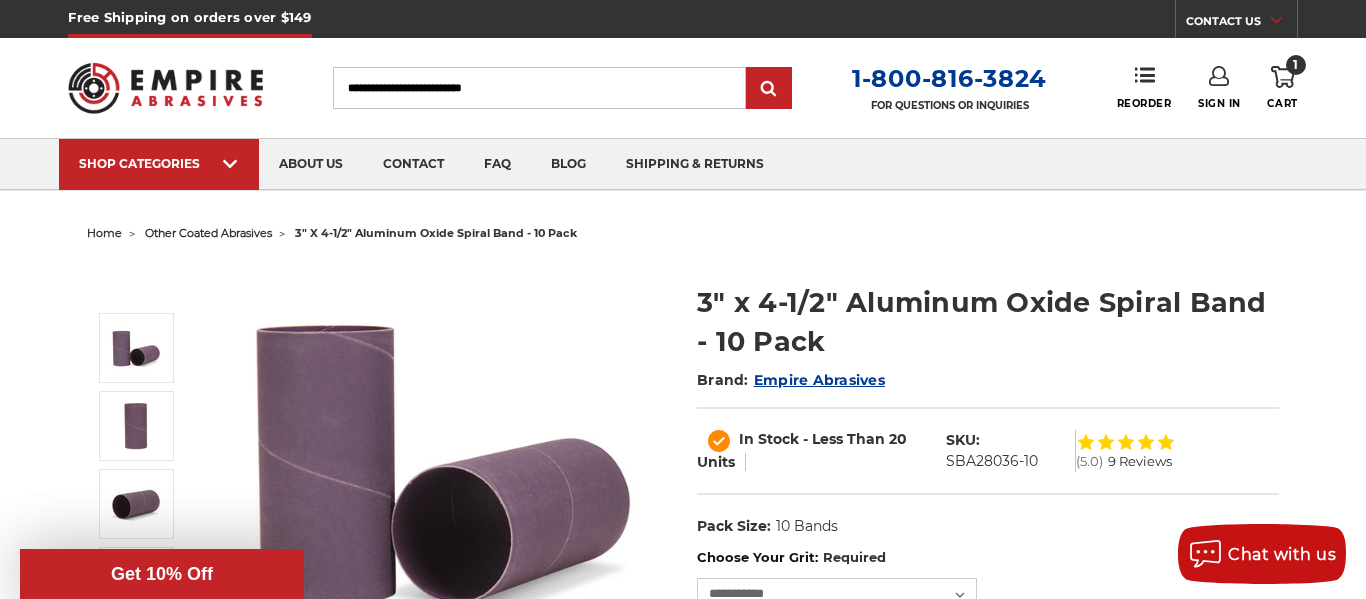 click on "Search" at bounding box center [539, 88] 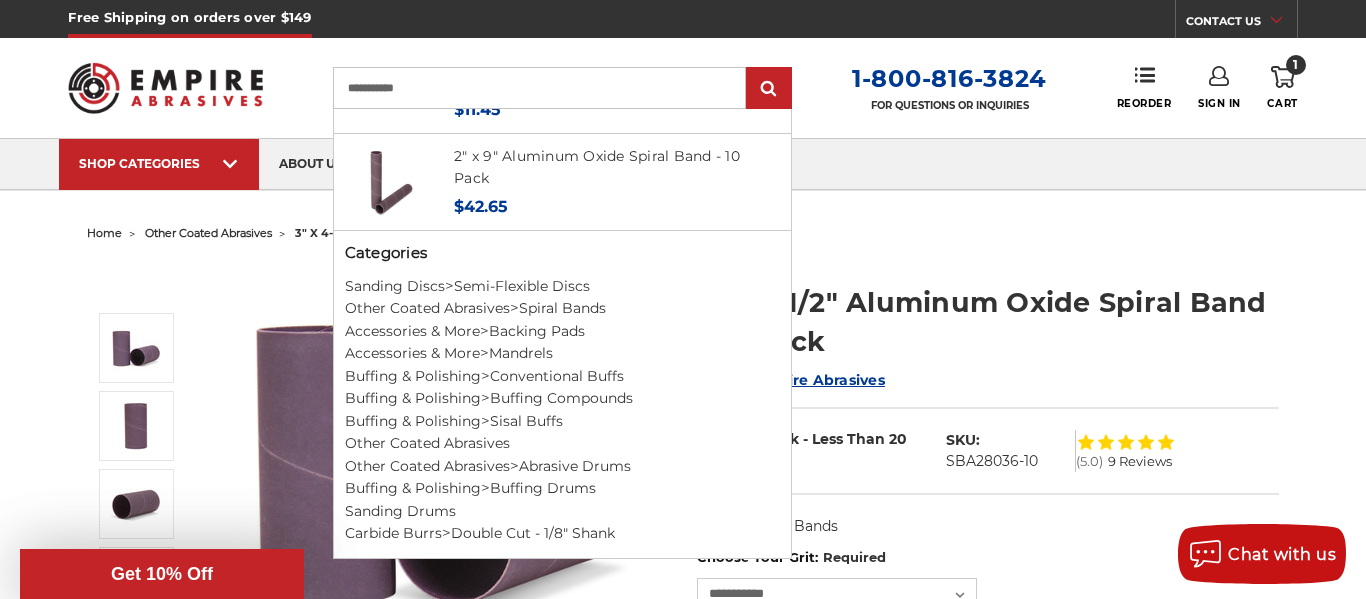 scroll, scrollTop: 987, scrollLeft: 0, axis: vertical 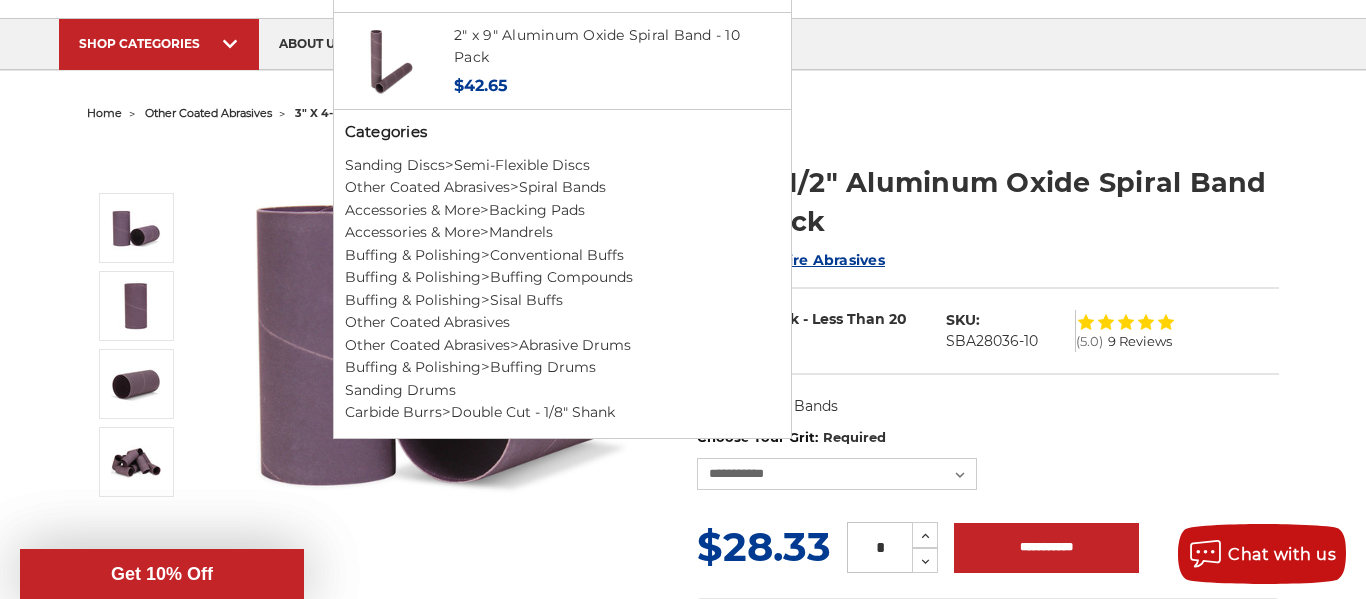 type on "**********" 